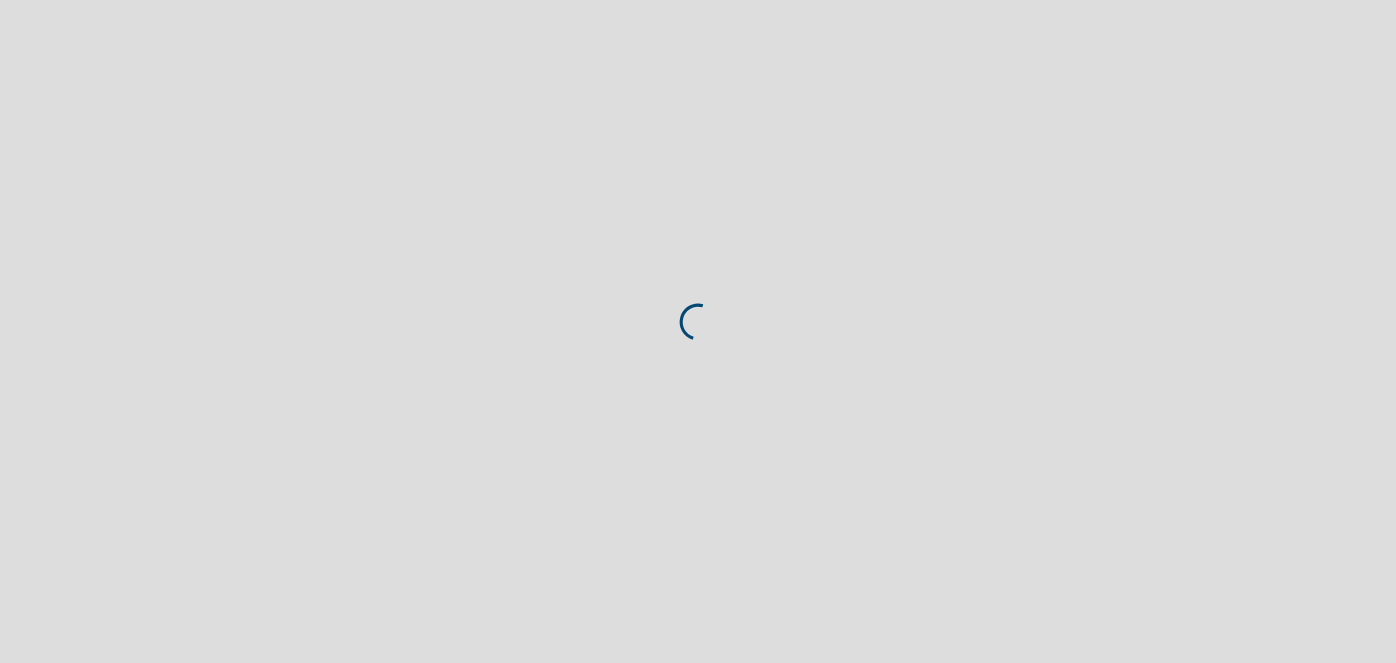 scroll, scrollTop: 0, scrollLeft: 0, axis: both 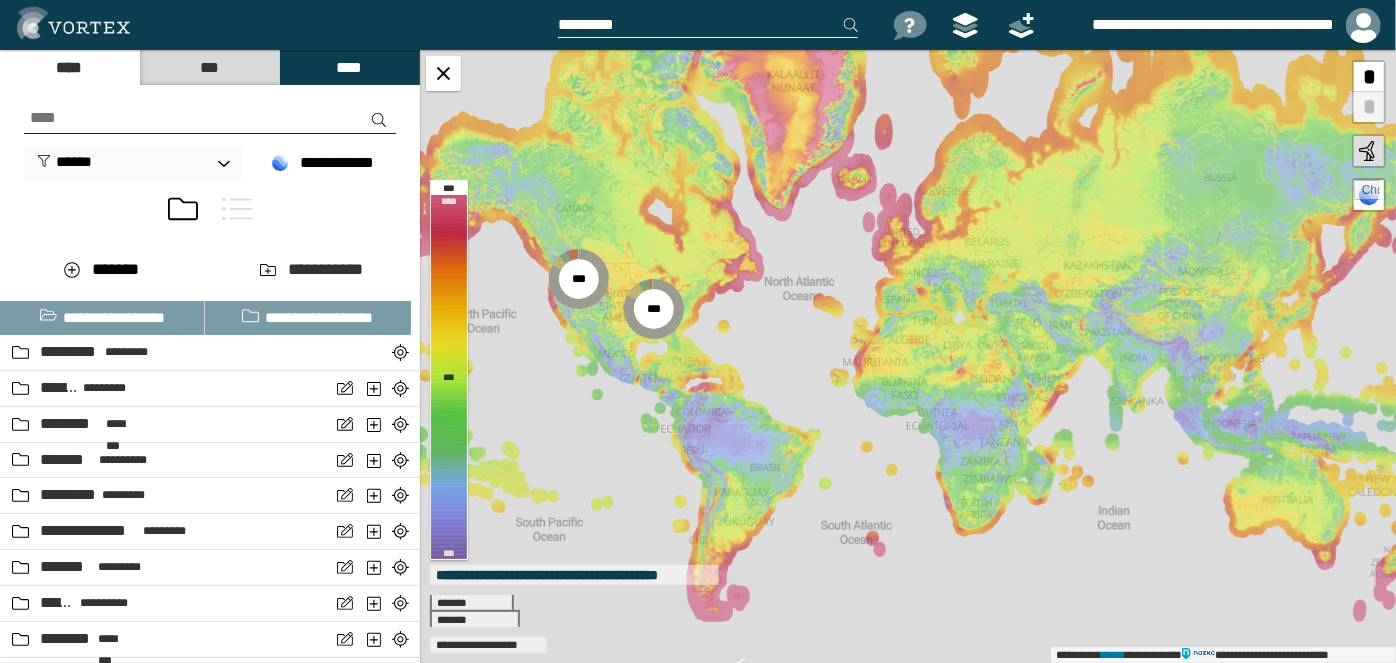 click at bounding box center (237, 209) 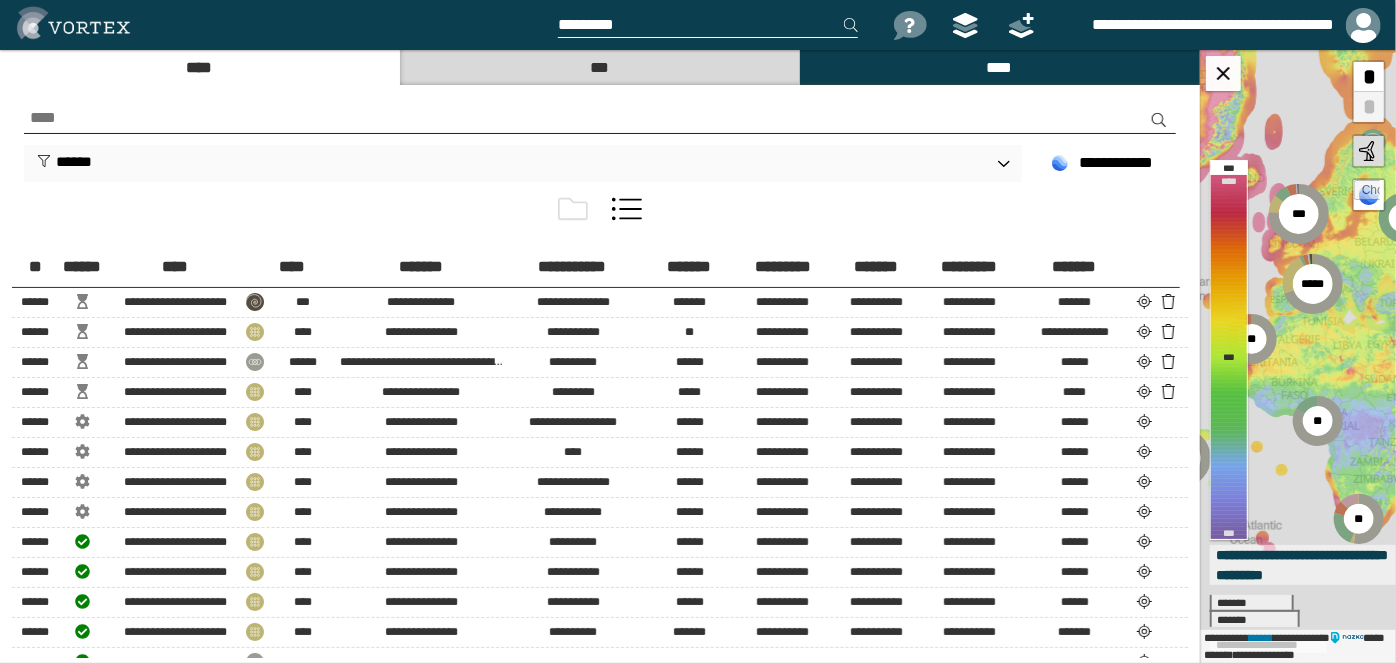click on "***" at bounding box center (599, 67) 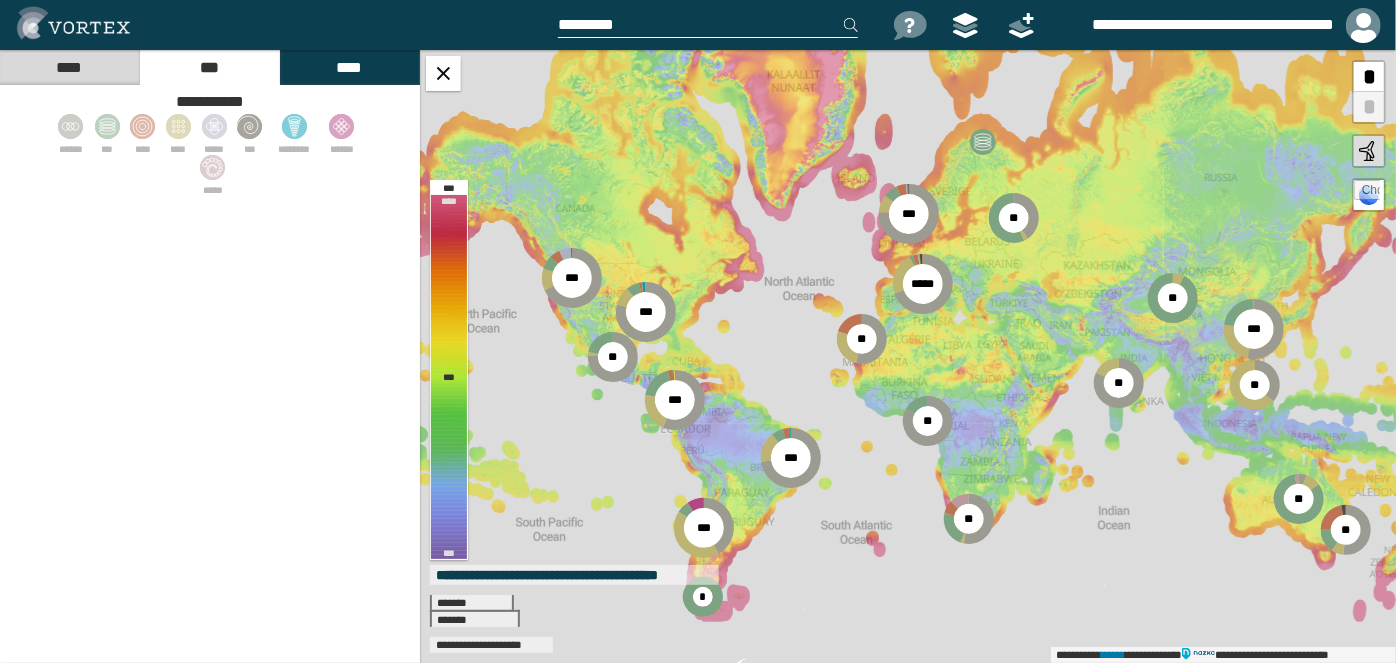 click on "****" at bounding box center [69, 67] 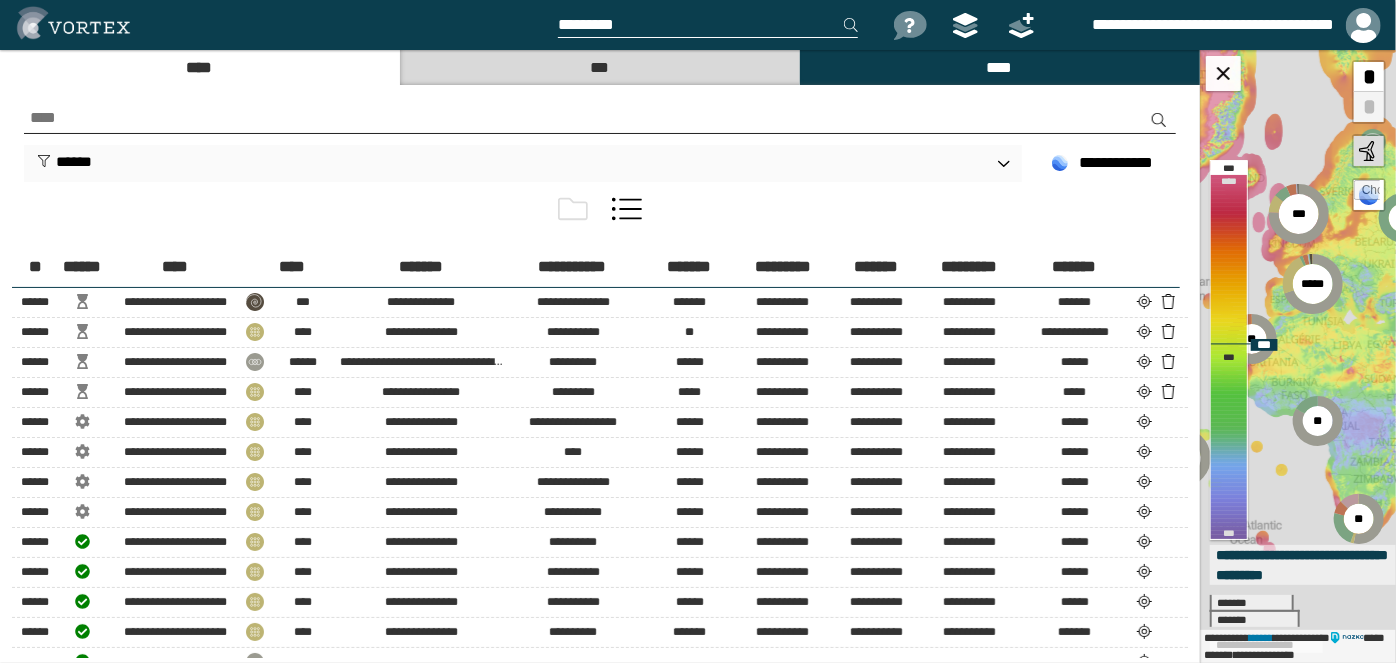 click at bounding box center (1367, 193) 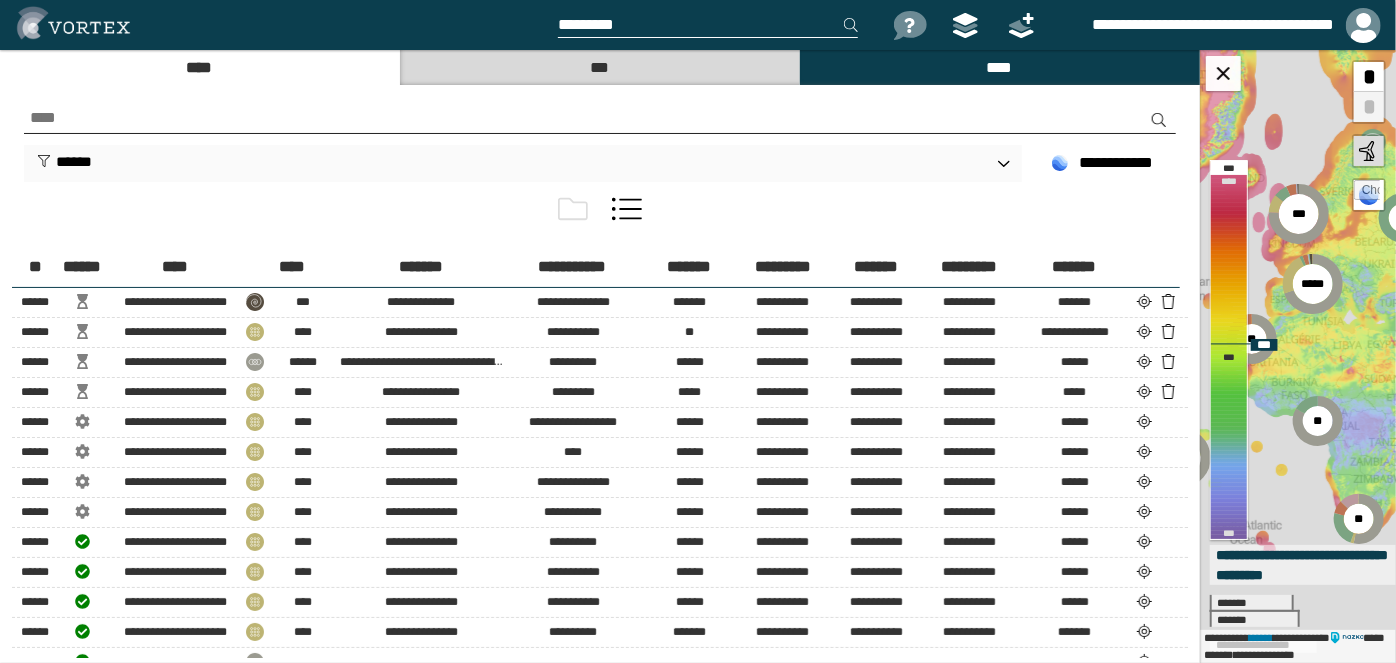type on "**********" 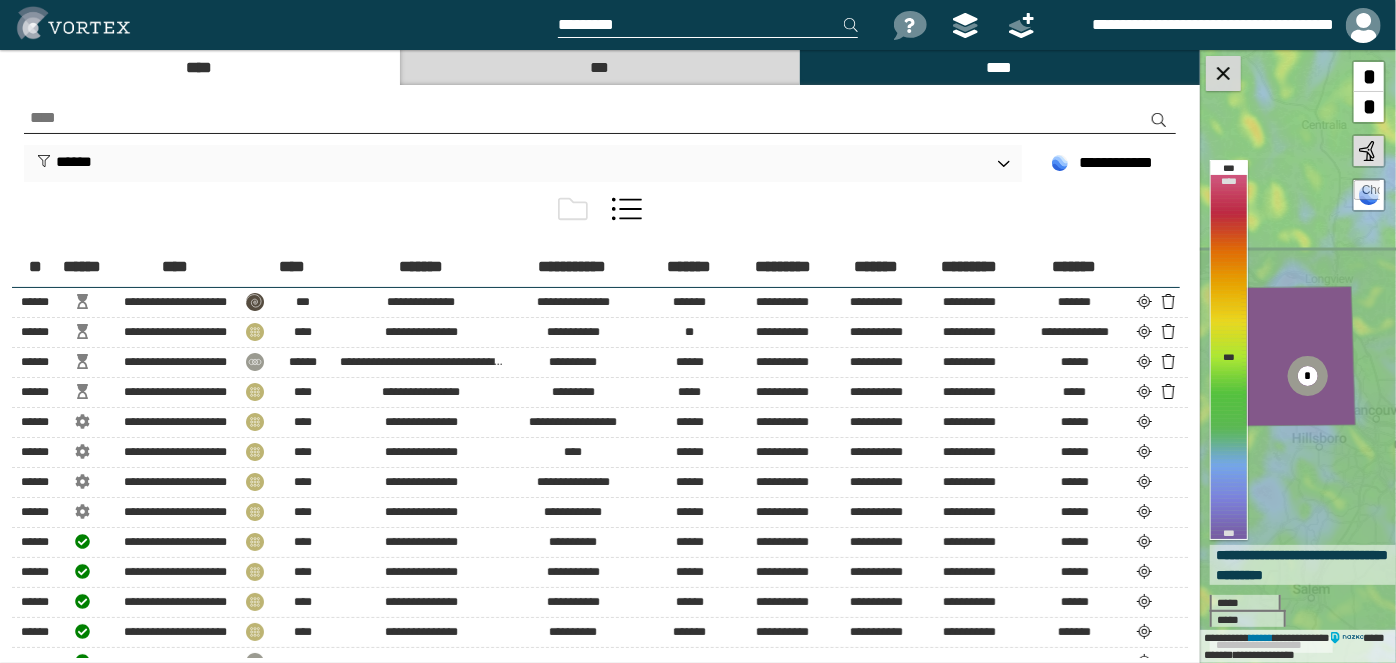 click at bounding box center (1223, 73) 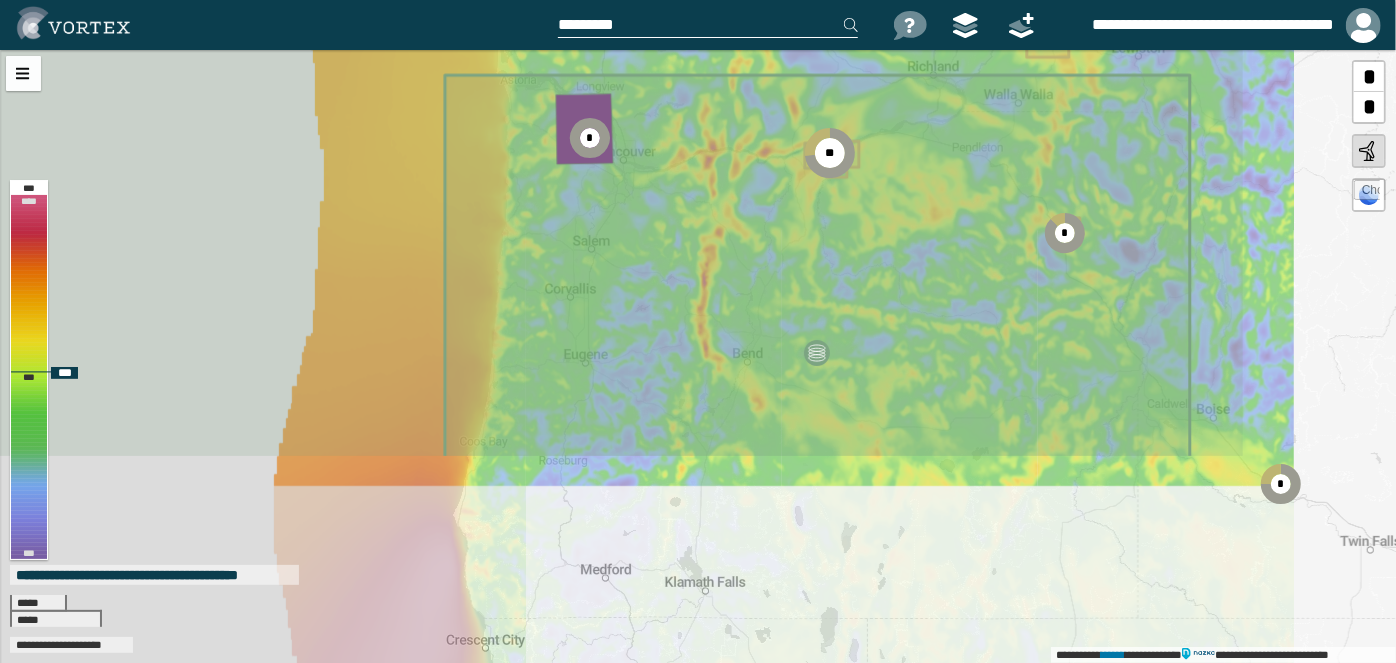 drag, startPoint x: 952, startPoint y: 486, endPoint x: 721, endPoint y: 219, distance: 353.05807 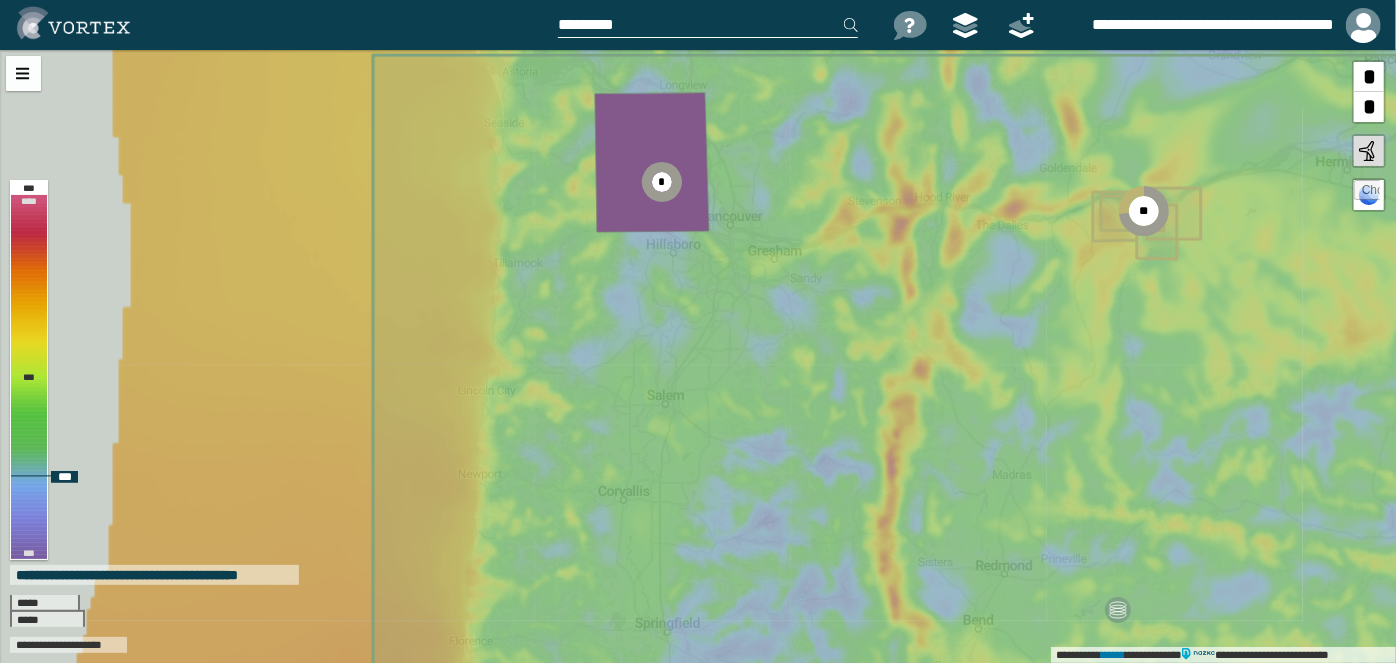 drag, startPoint x: 641, startPoint y: 269, endPoint x: 663, endPoint y: 394, distance: 126.921234 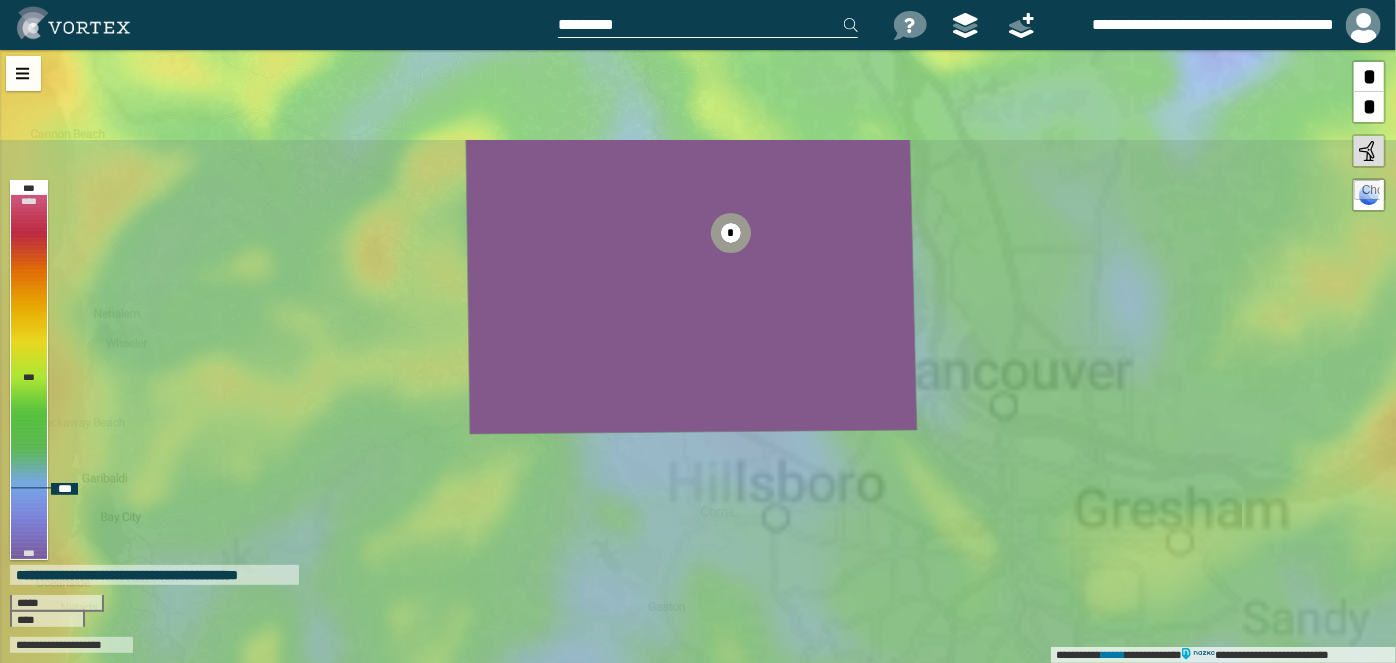 drag, startPoint x: 676, startPoint y: 446, endPoint x: 677, endPoint y: 462, distance: 16.03122 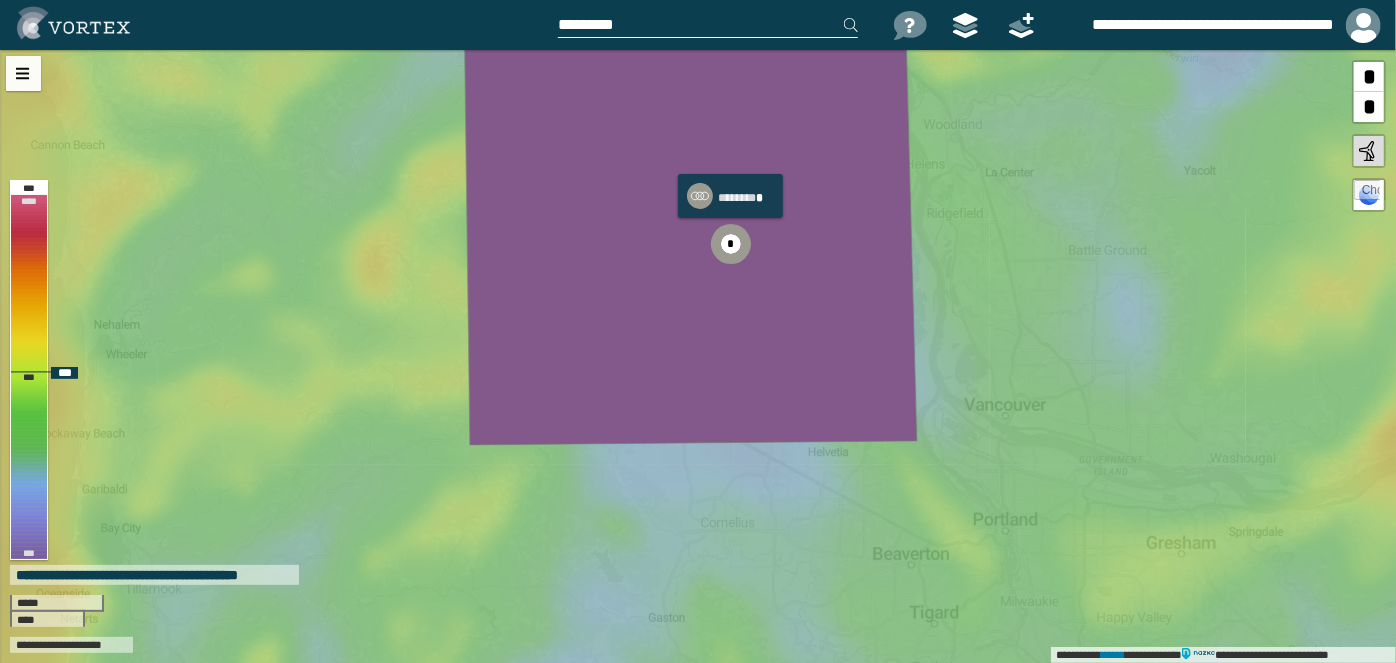 click 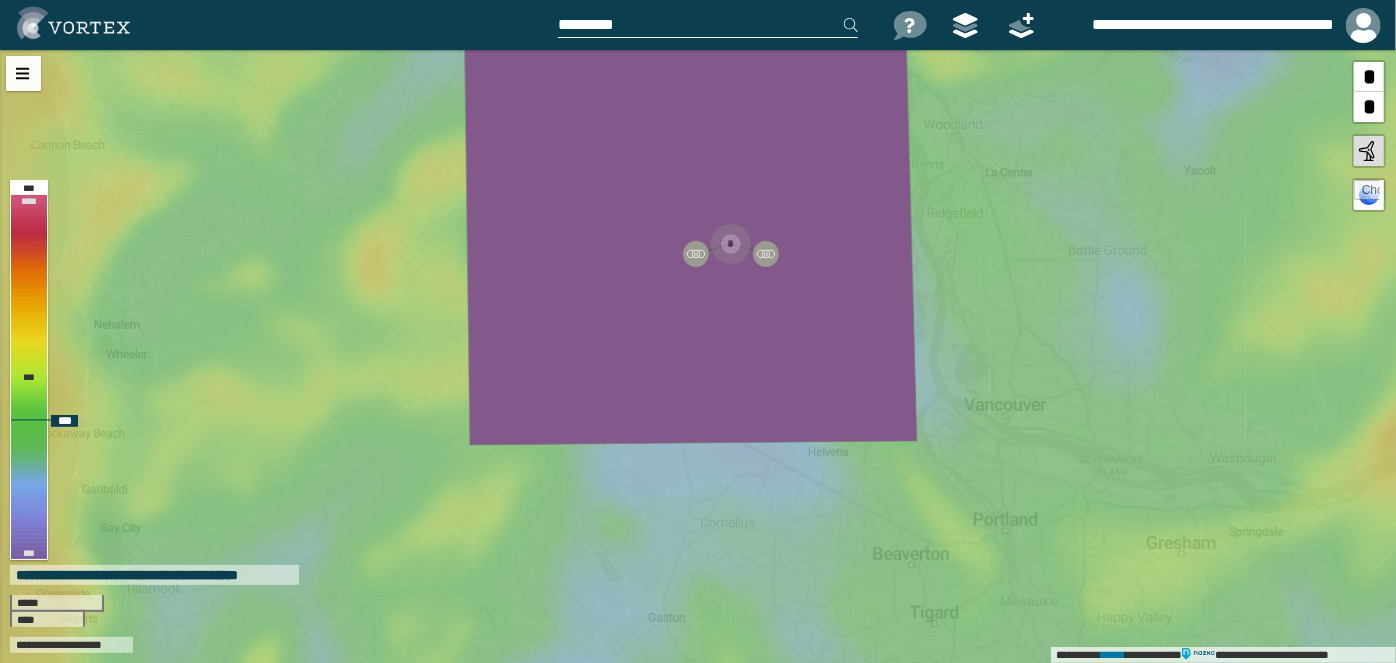 click 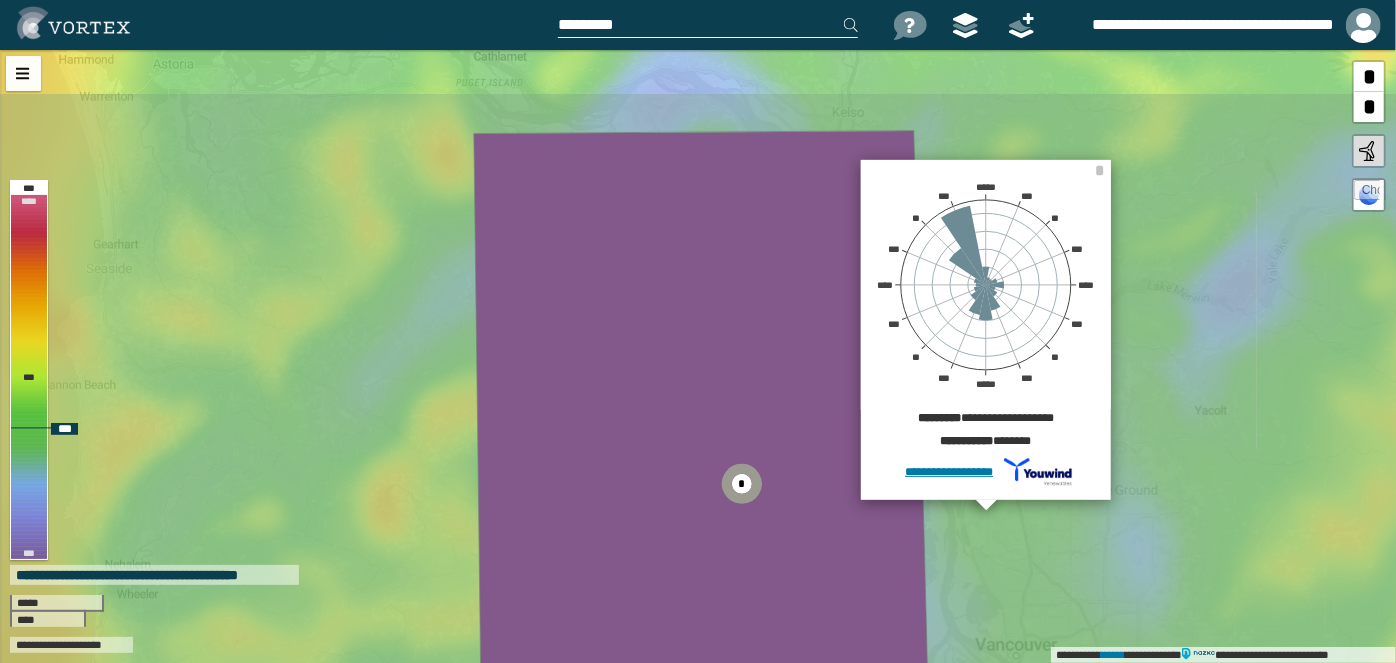 drag, startPoint x: 1023, startPoint y: 466, endPoint x: 1032, endPoint y: 527, distance: 61.66036 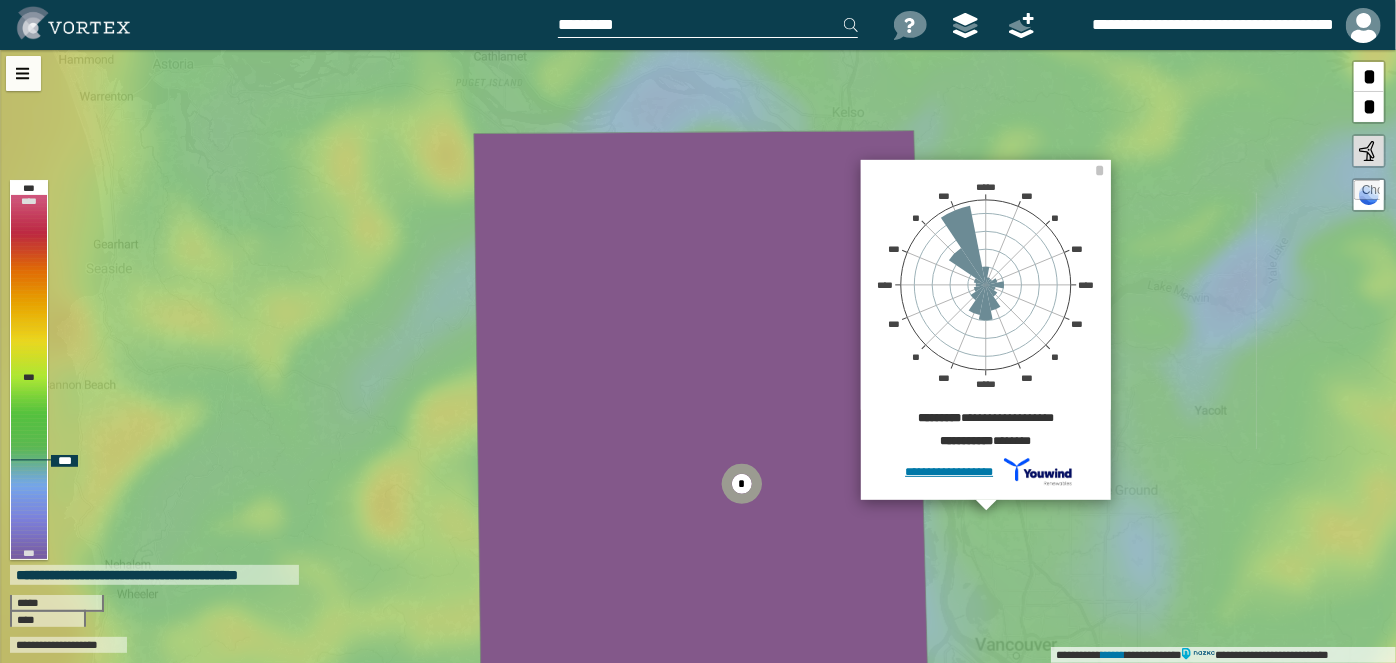 click 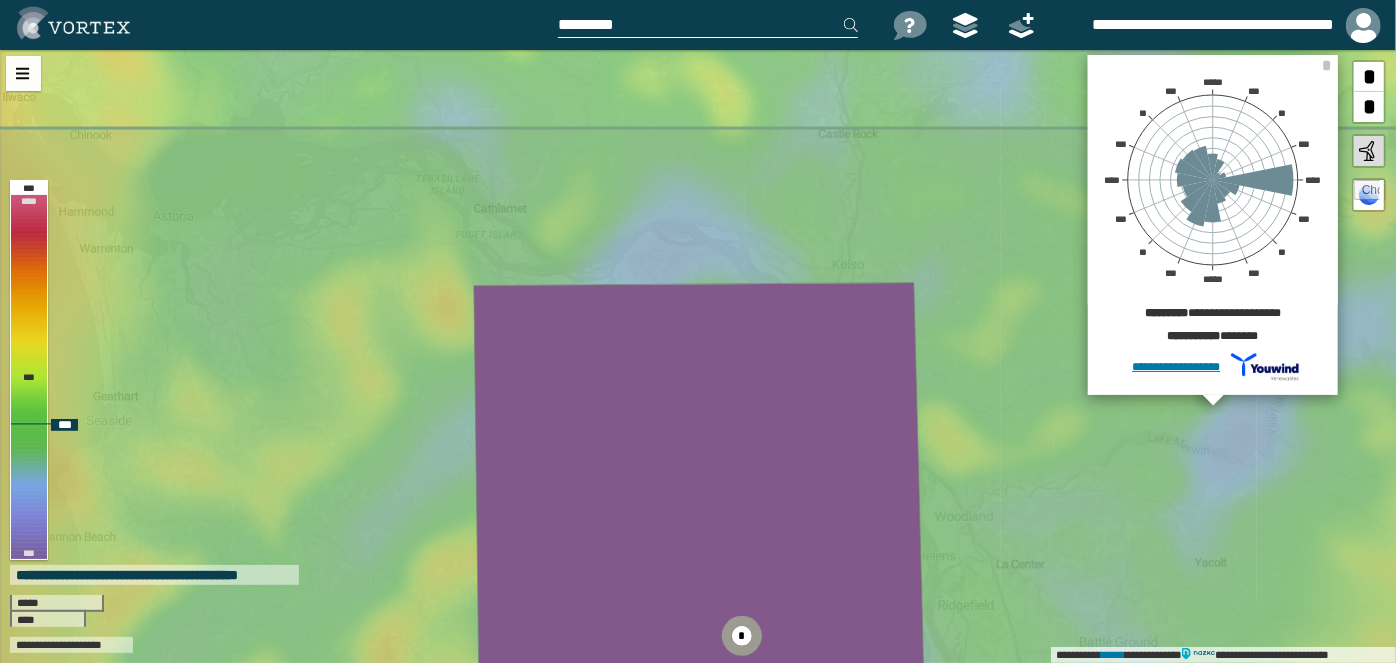 click 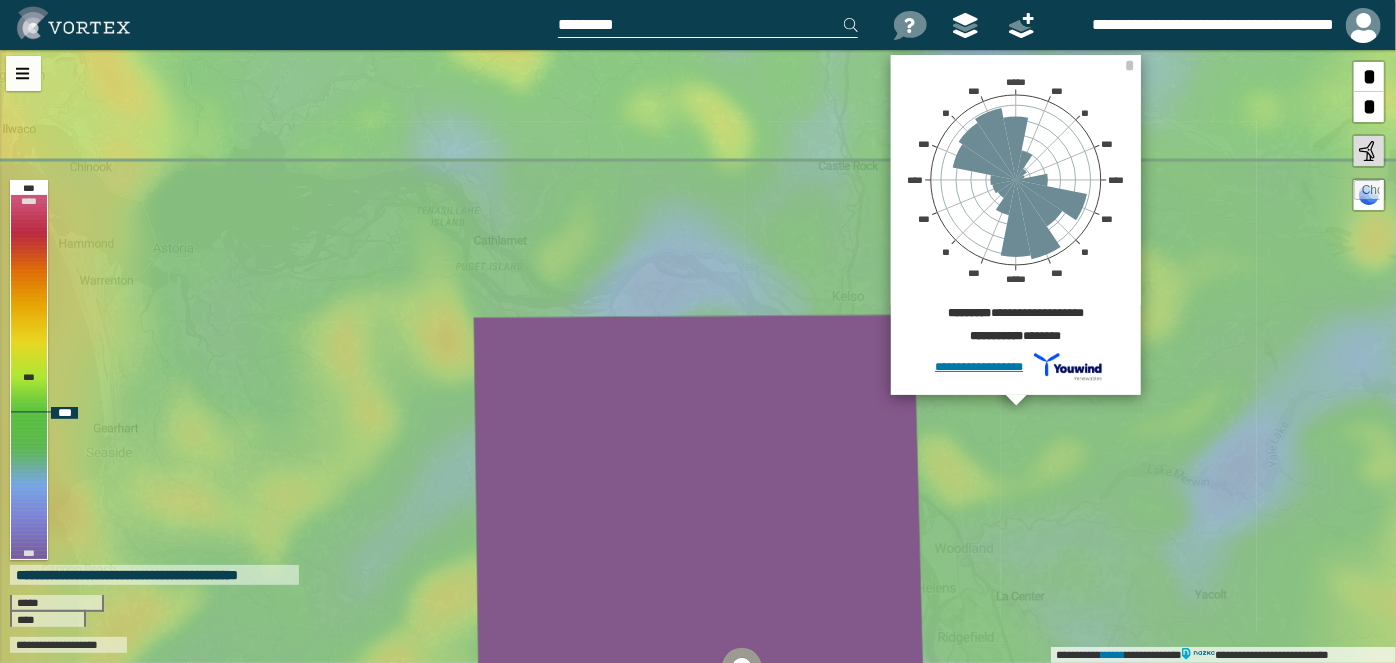 click 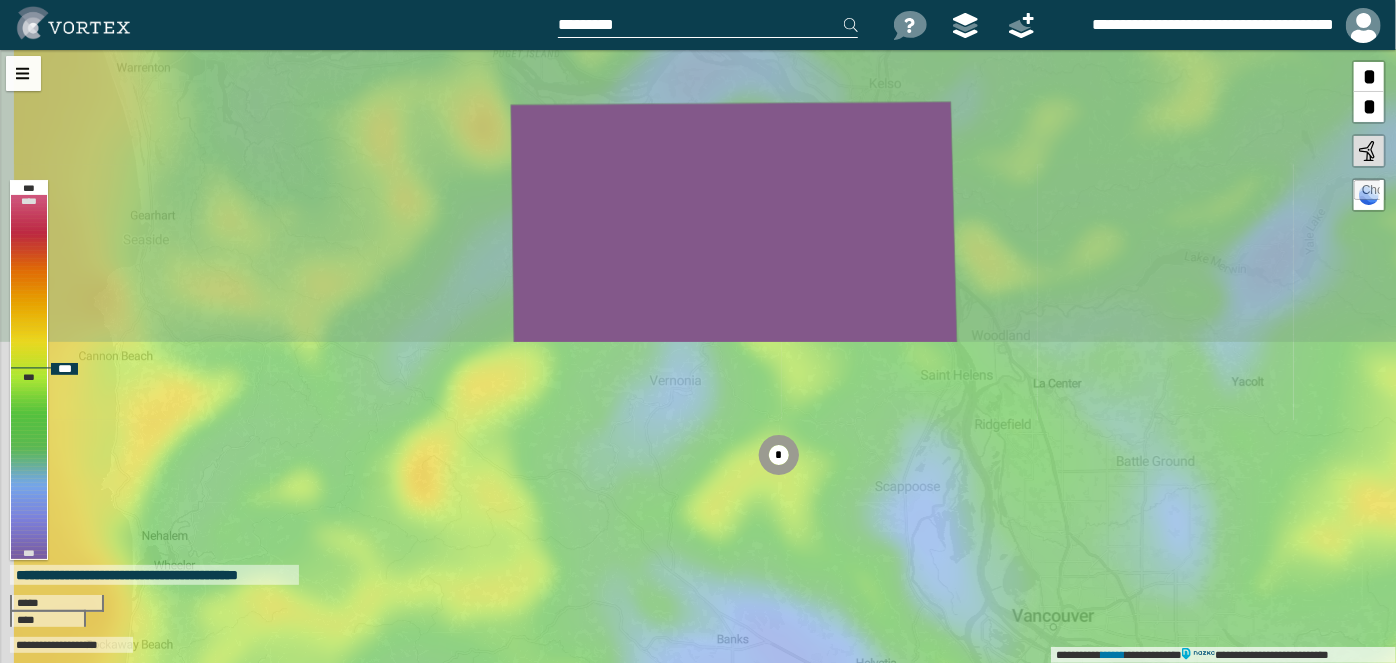 drag, startPoint x: 382, startPoint y: 409, endPoint x: 389, endPoint y: 98, distance: 311.07877 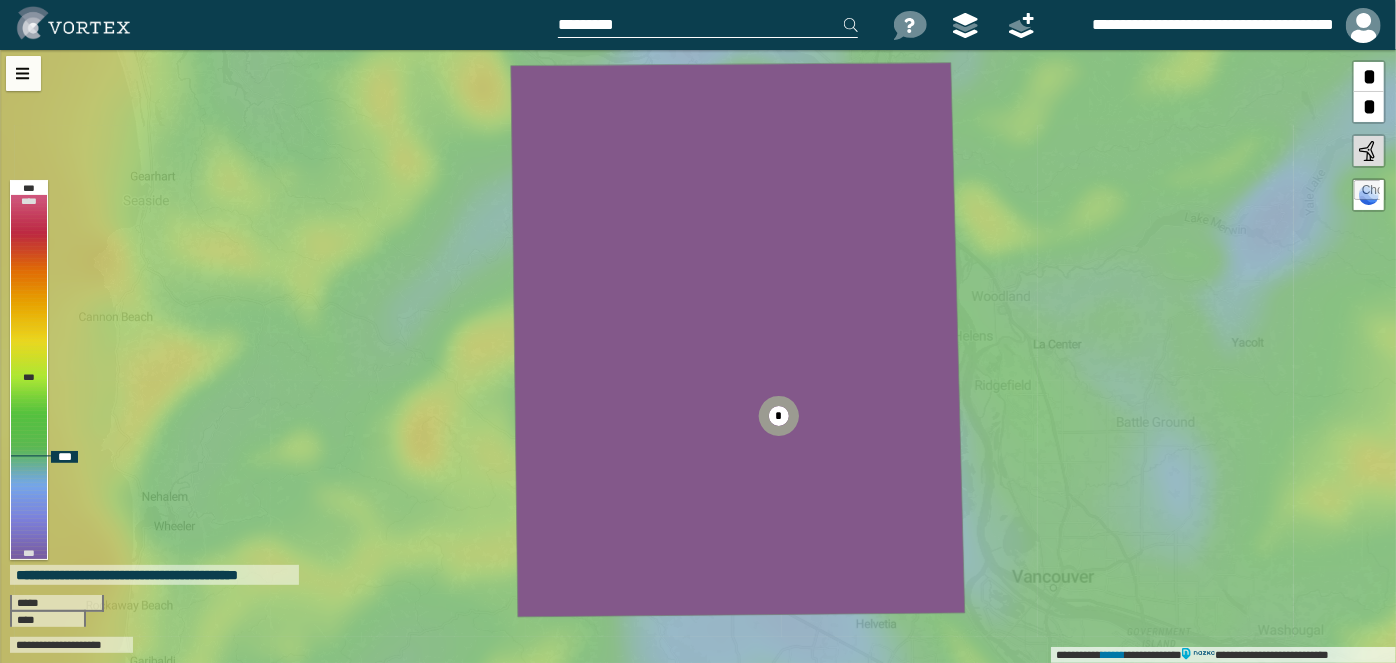 drag, startPoint x: 402, startPoint y: 365, endPoint x: 402, endPoint y: 335, distance: 30 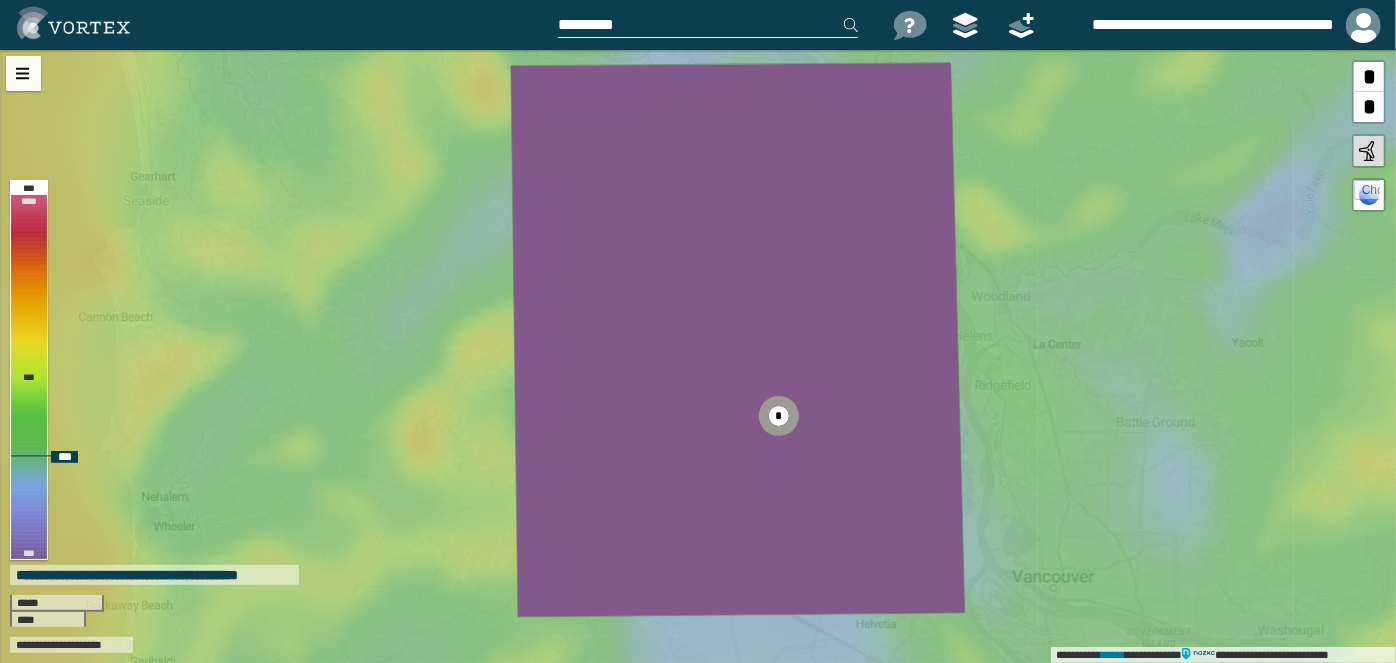 click 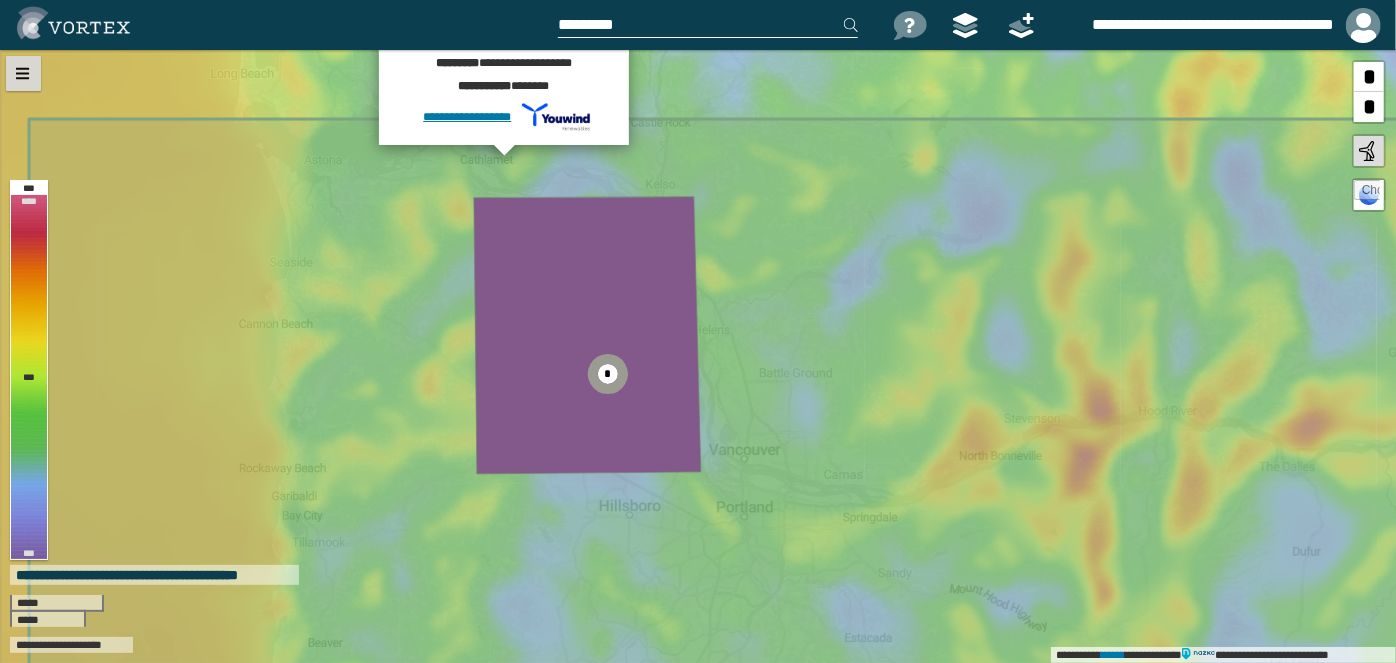 click at bounding box center (23, 73) 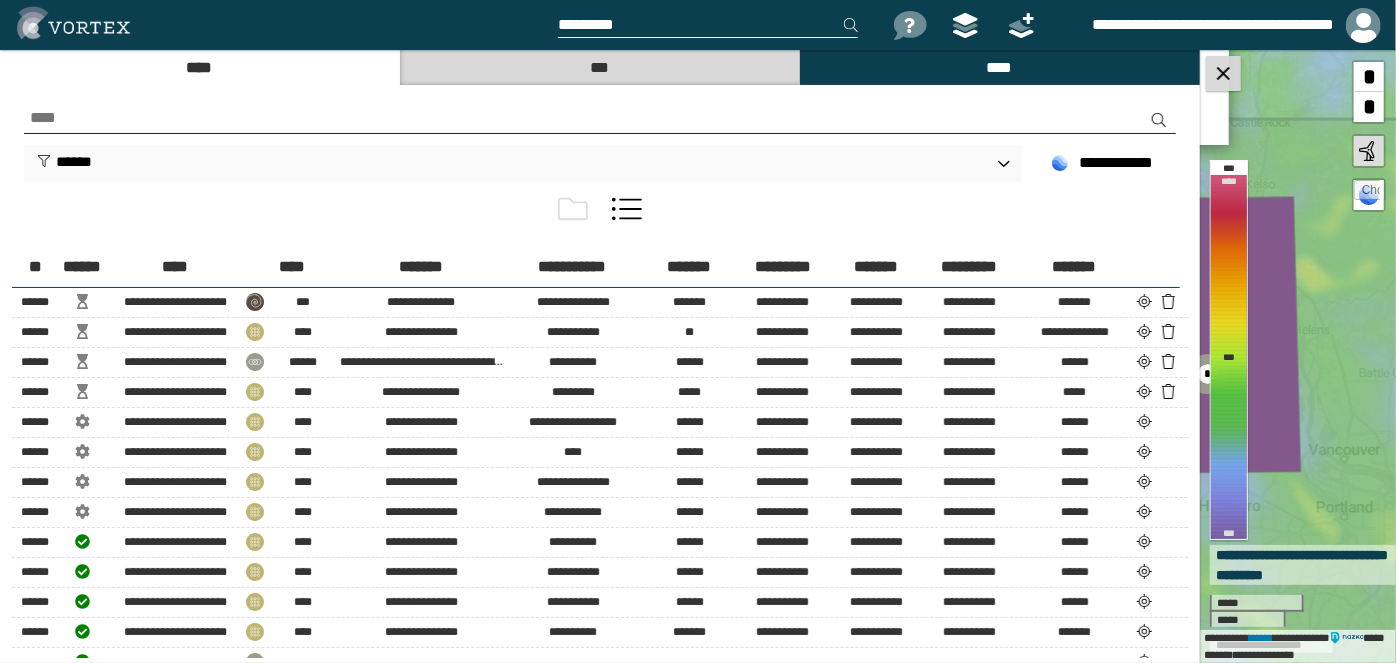 click at bounding box center (1223, 73) 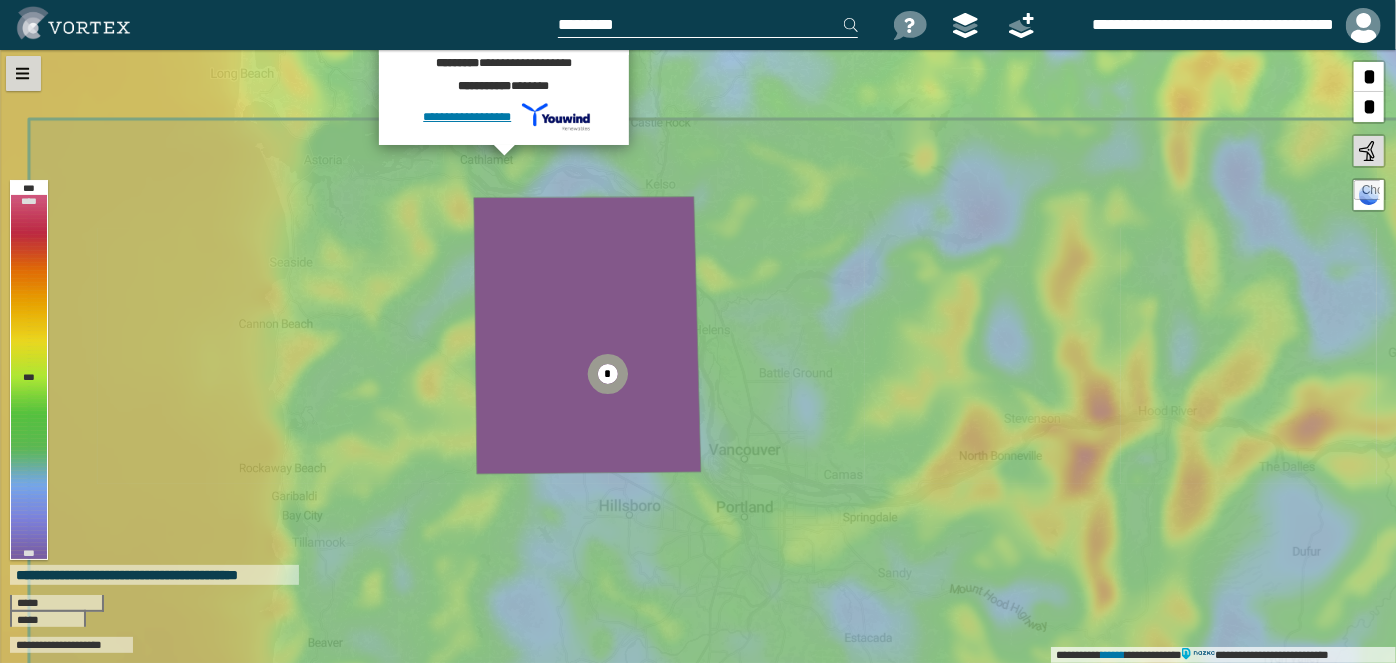 click at bounding box center (23, 73) 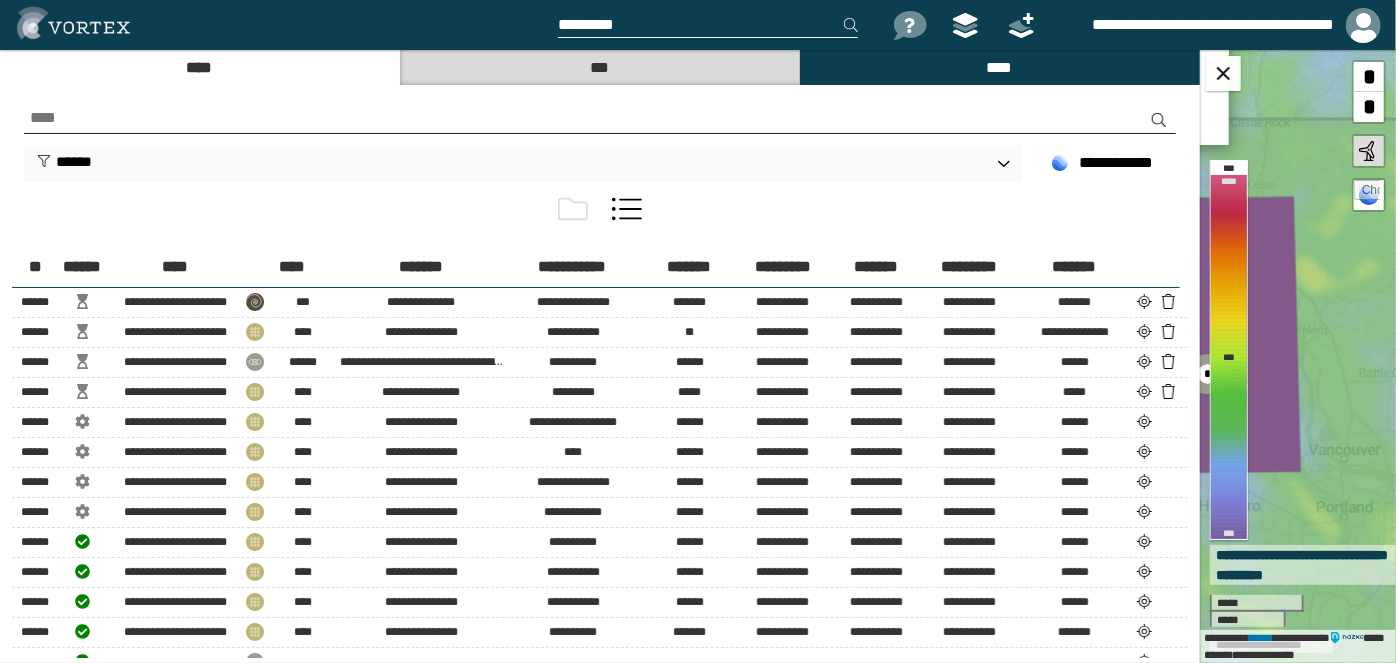 click on "***" at bounding box center [599, 67] 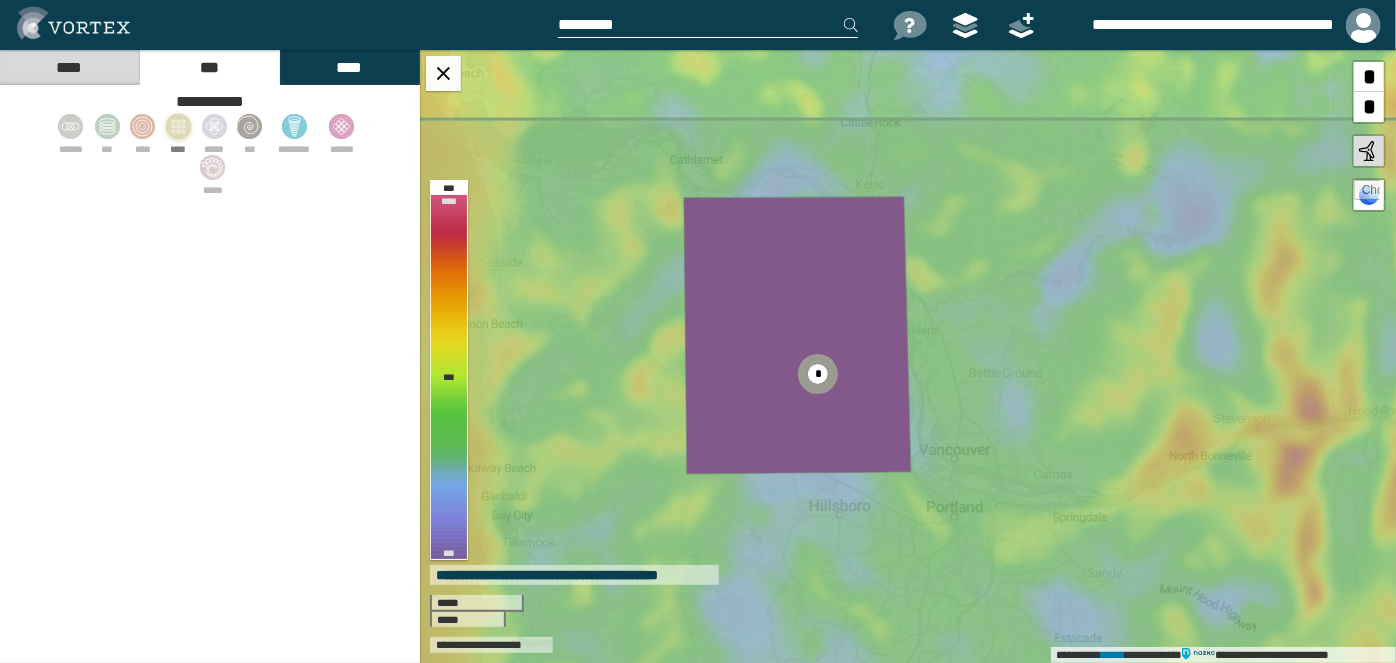 click 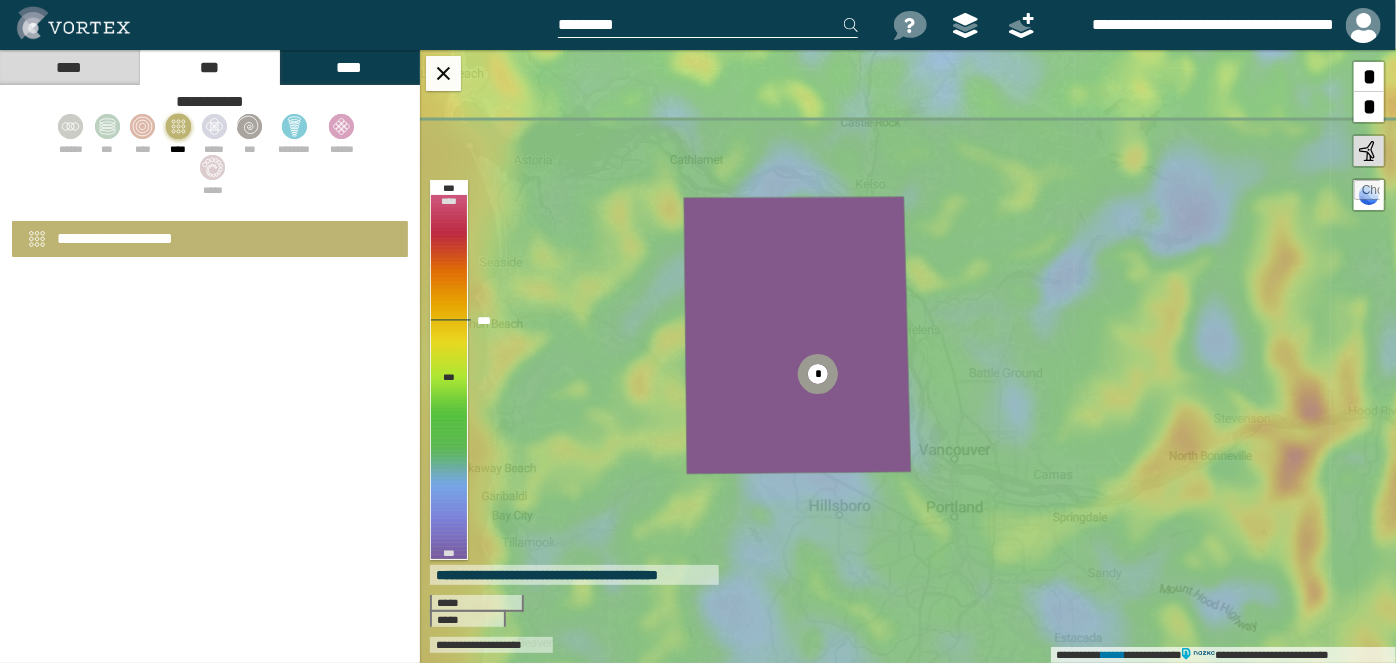 select on "*" 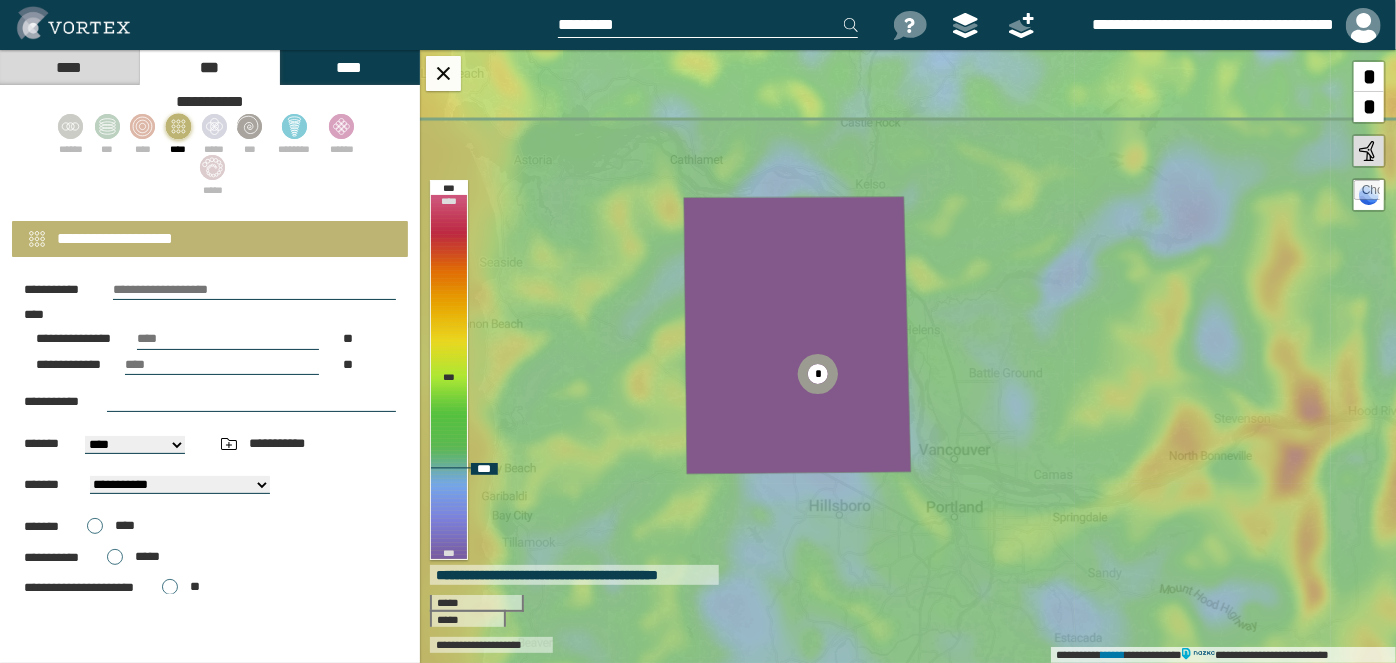 click 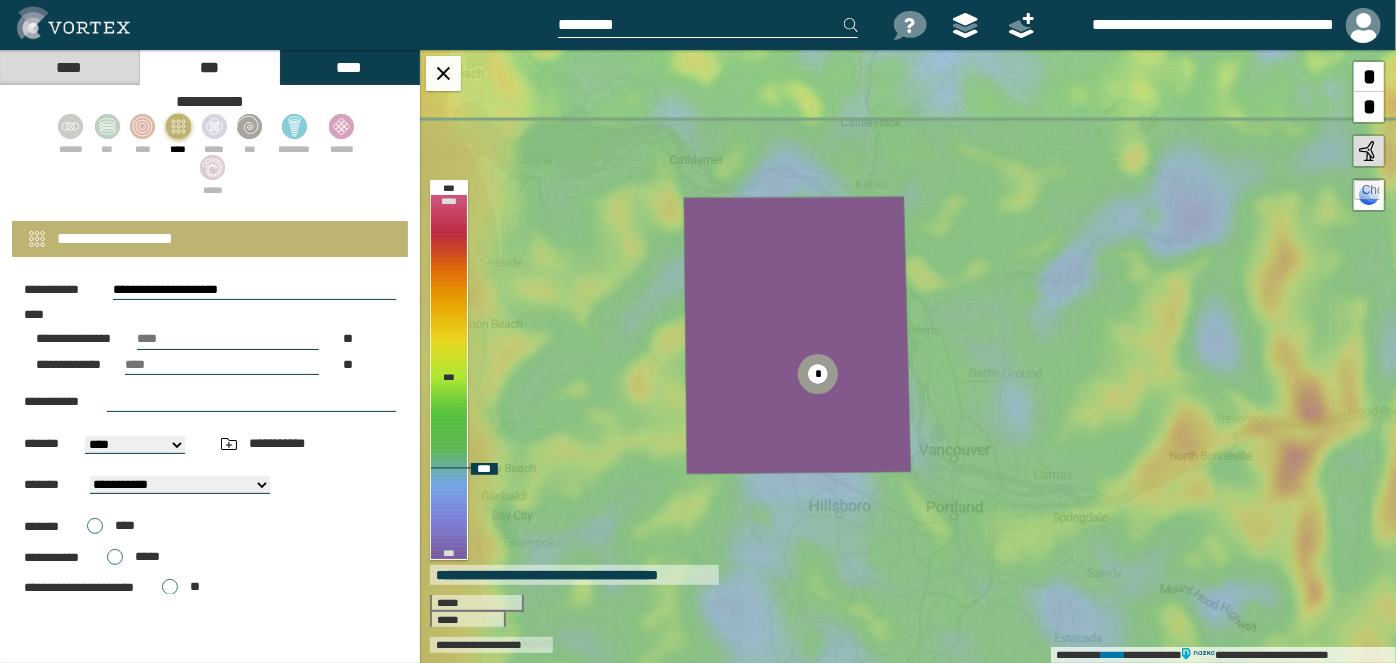type on "****" 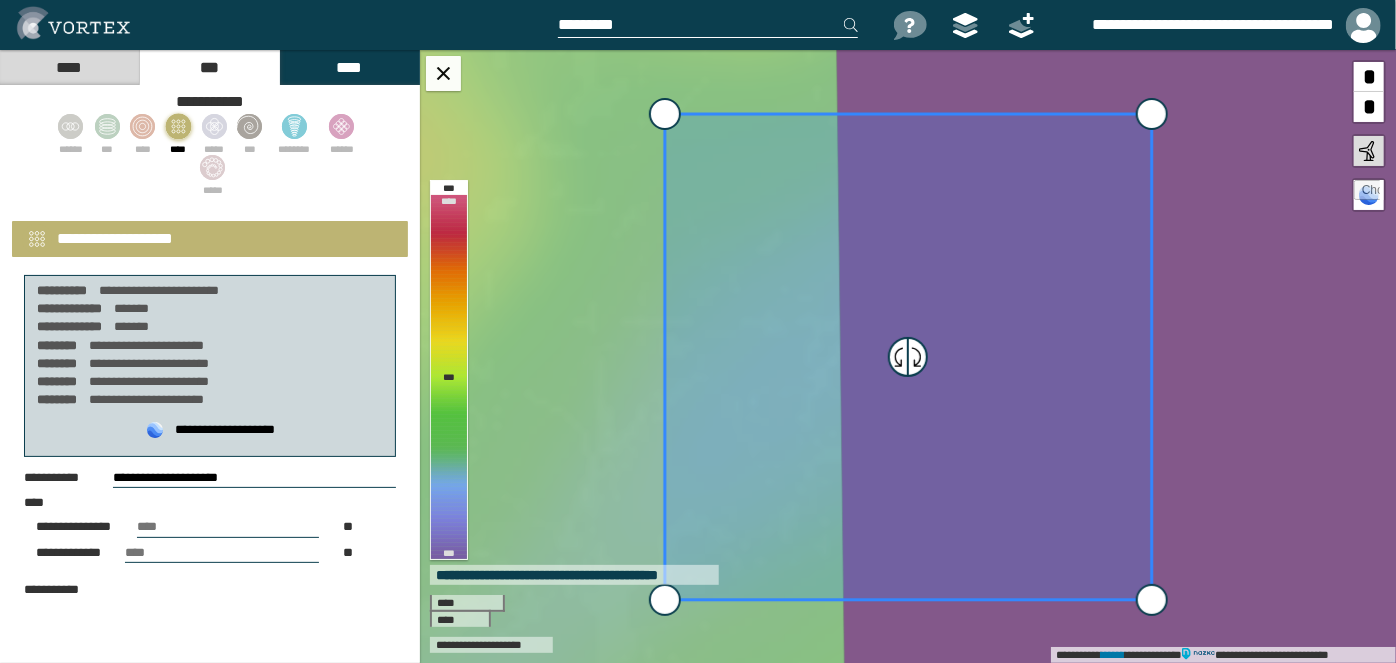 select on "**" 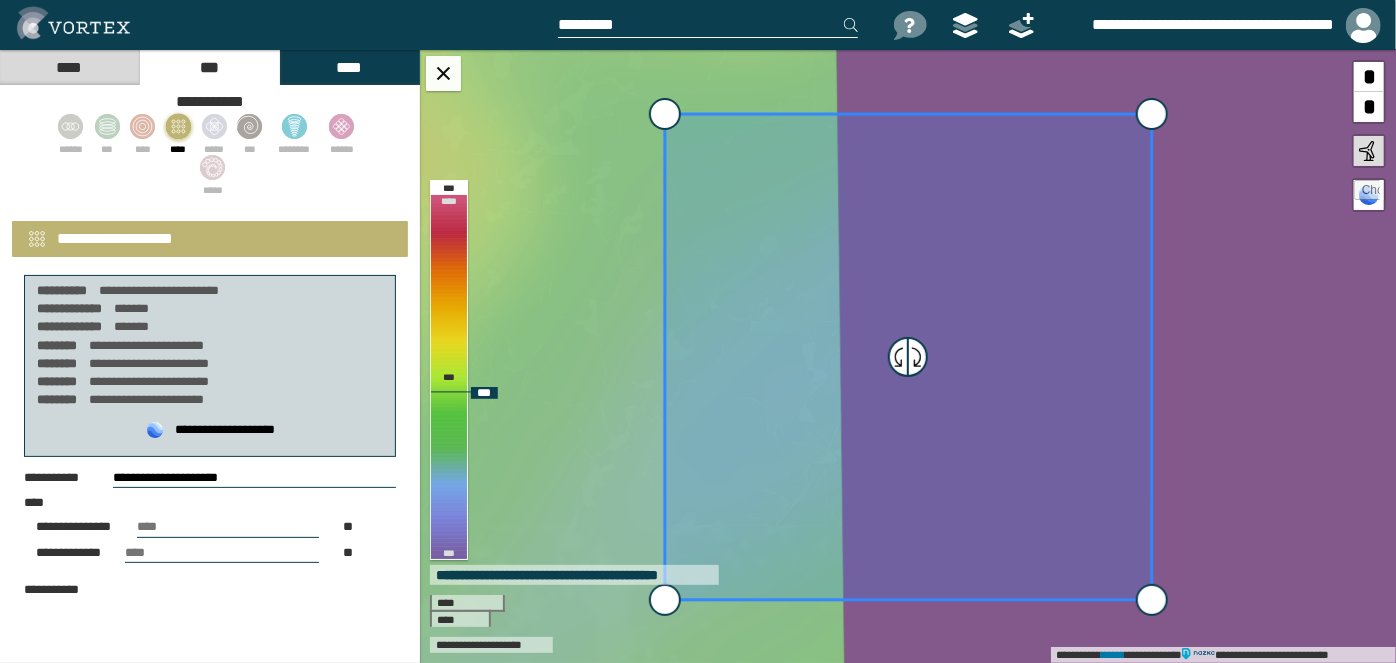 click on "*" at bounding box center [1369, 107] 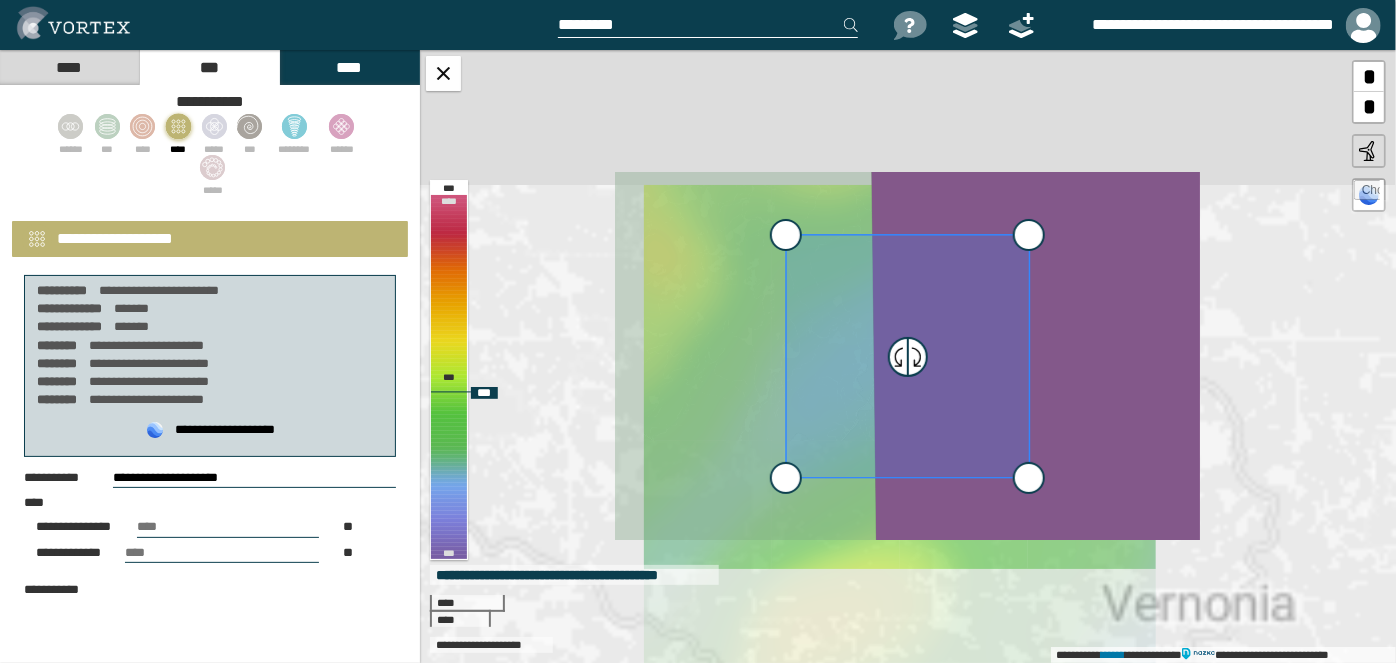 click on "*" at bounding box center (1369, 107) 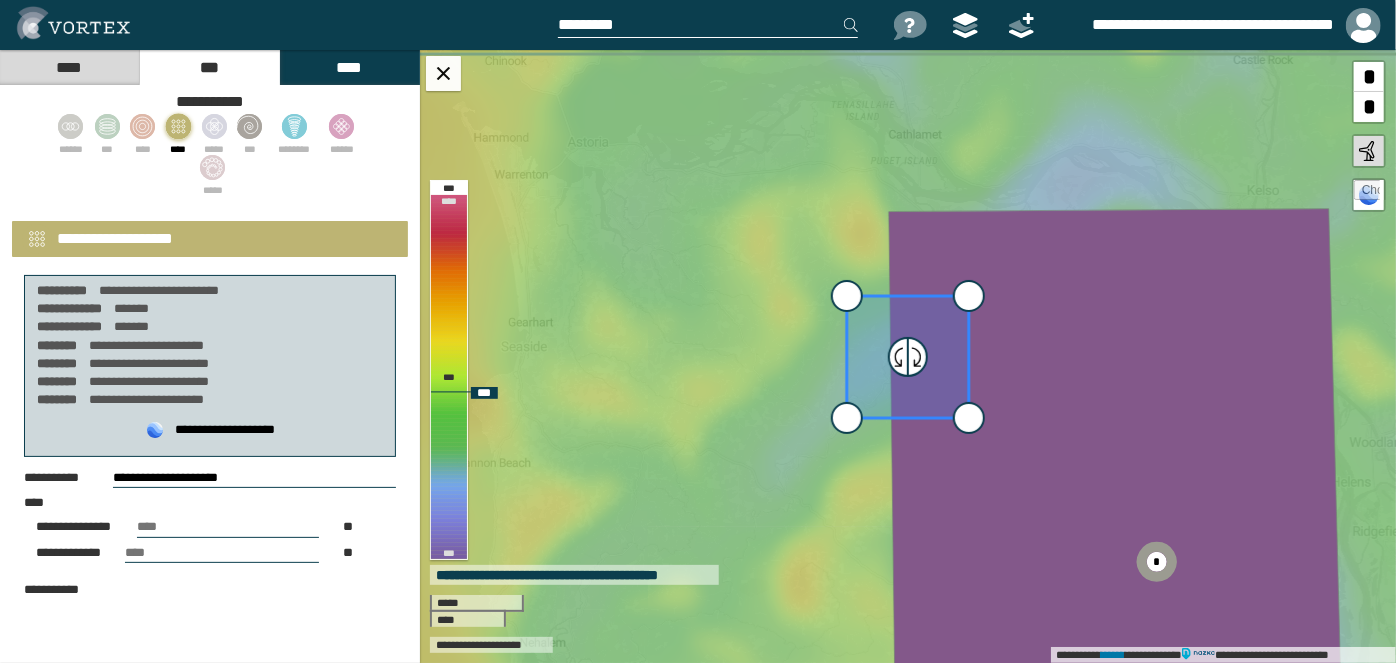 click on "*" at bounding box center [1369, 107] 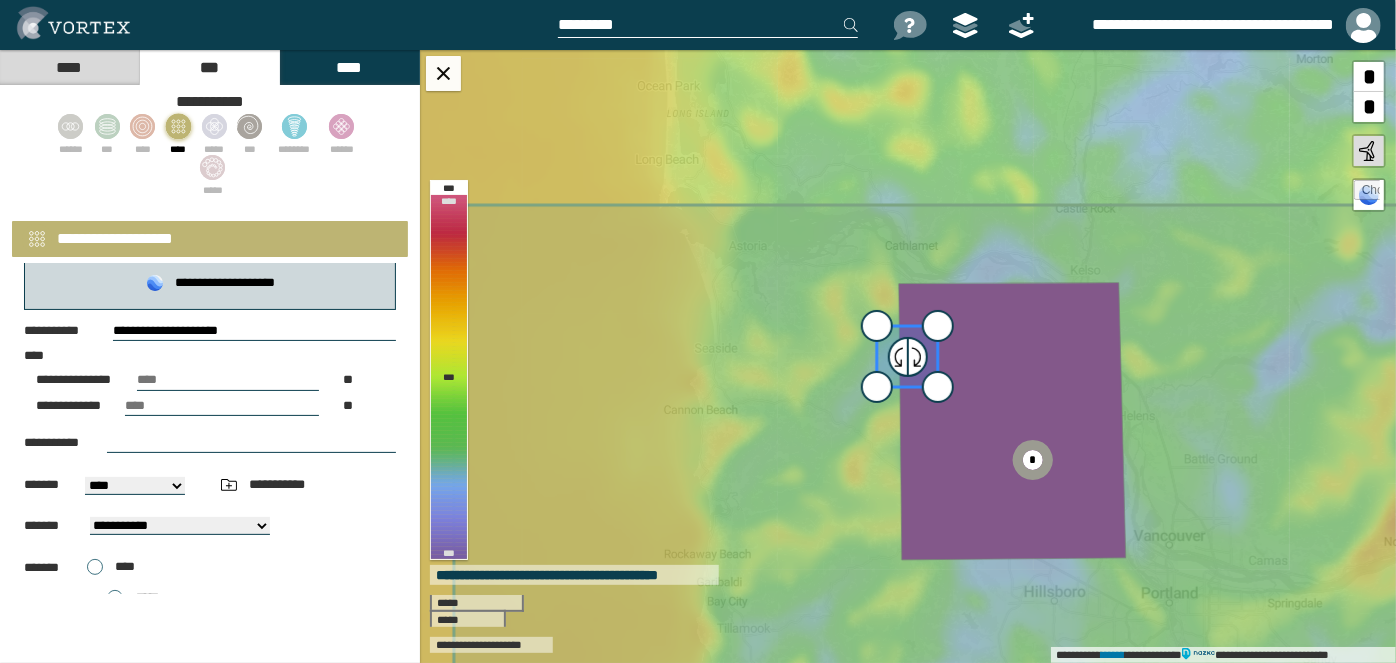 scroll, scrollTop: 352, scrollLeft: 0, axis: vertical 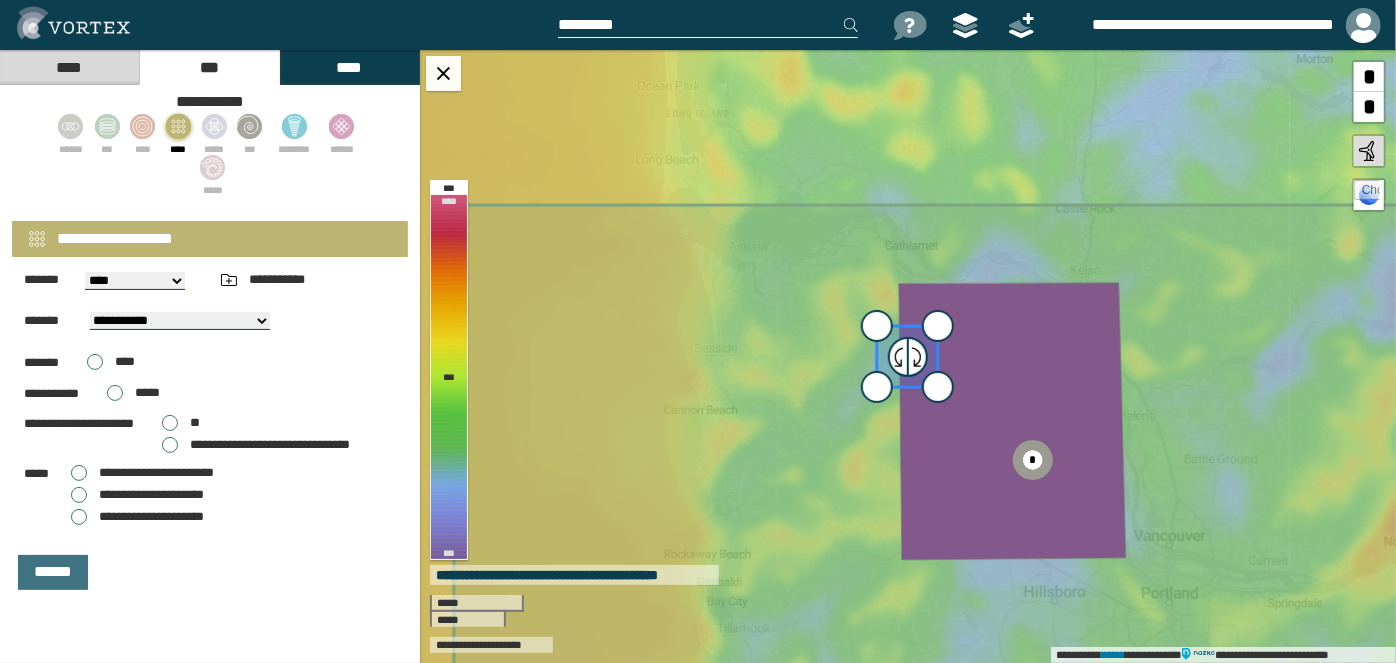 click on "**********" at bounding box center (151, 494) 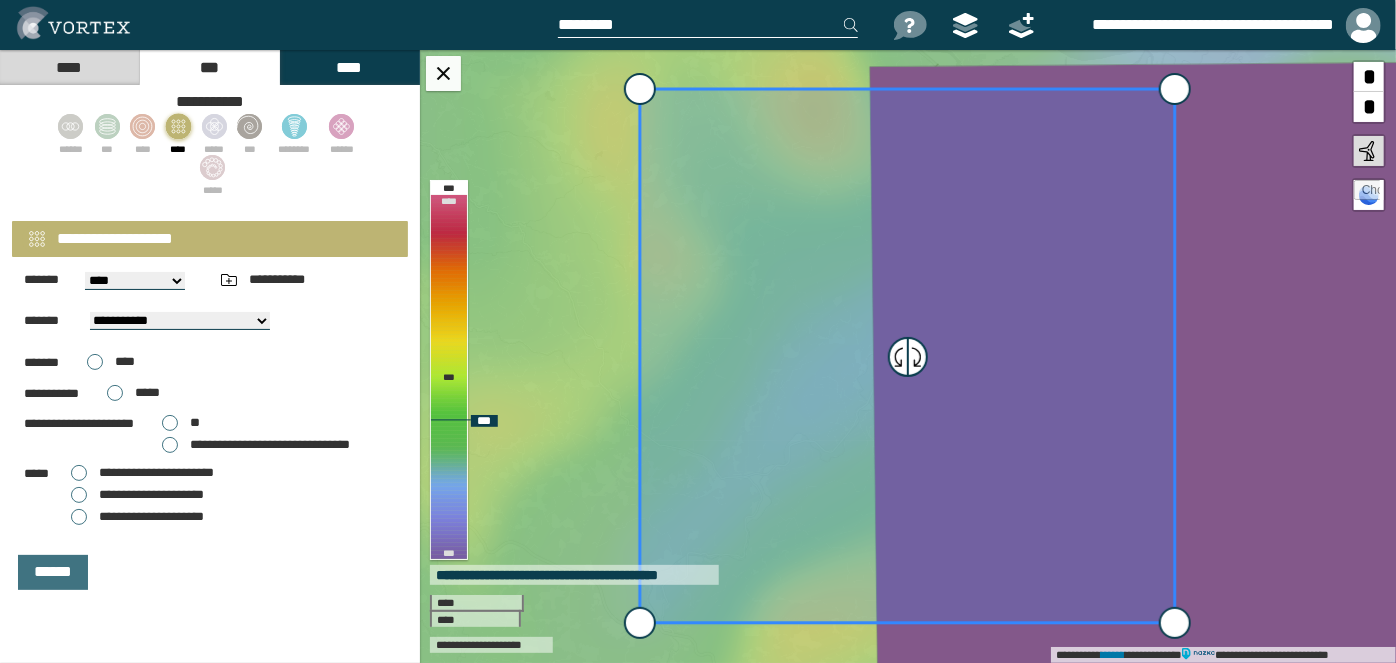 click on "*" at bounding box center [1369, 107] 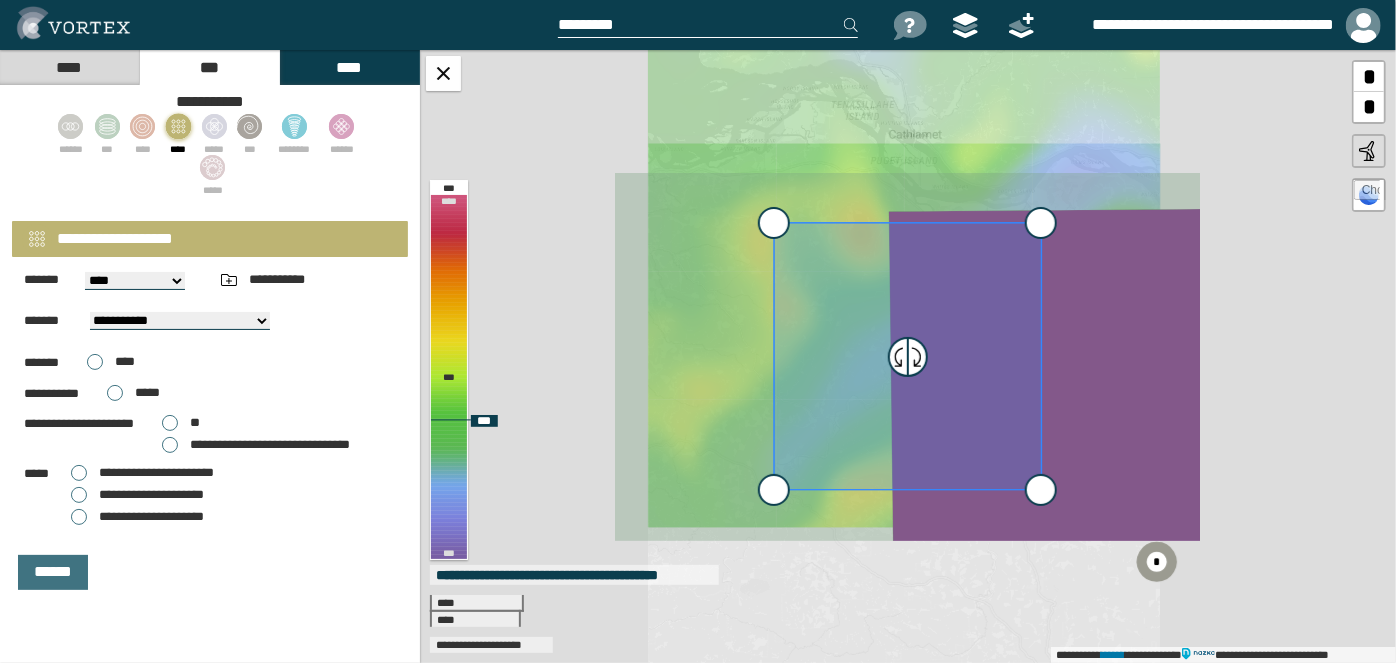 click on "*" at bounding box center [1369, 107] 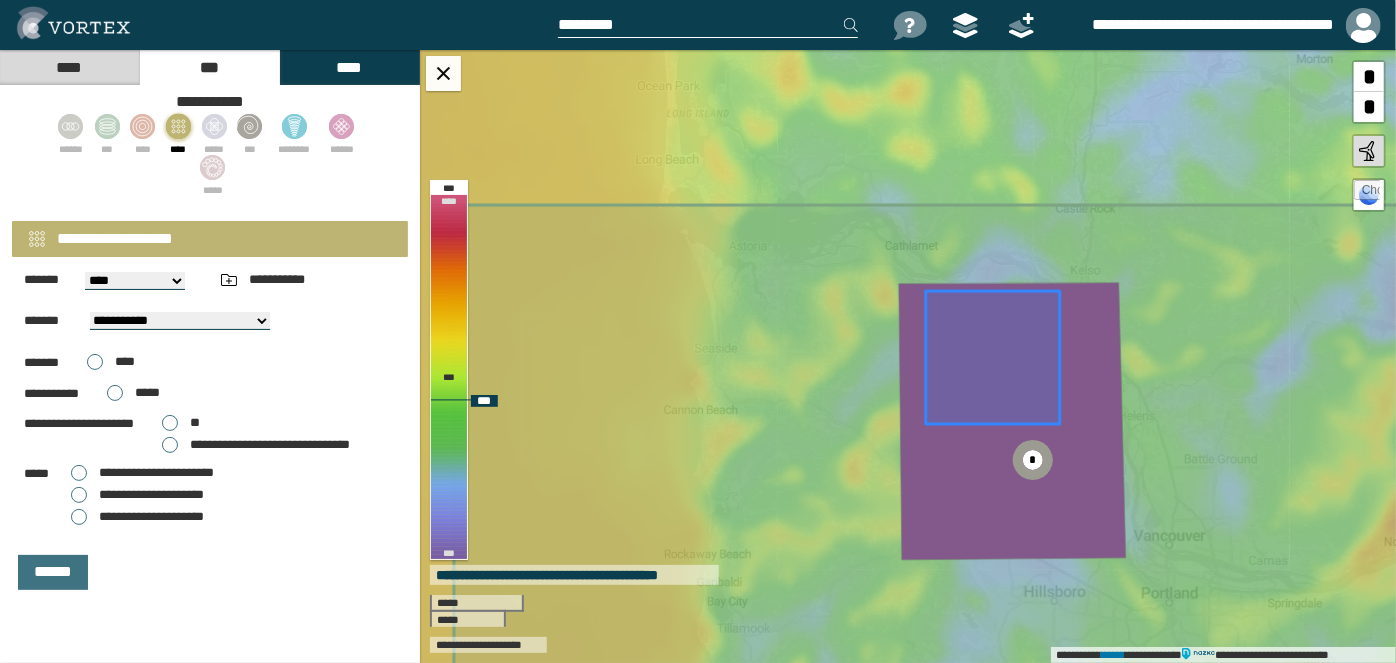 drag, startPoint x: 952, startPoint y: 362, endPoint x: 1037, endPoint y: 363, distance: 85.00588 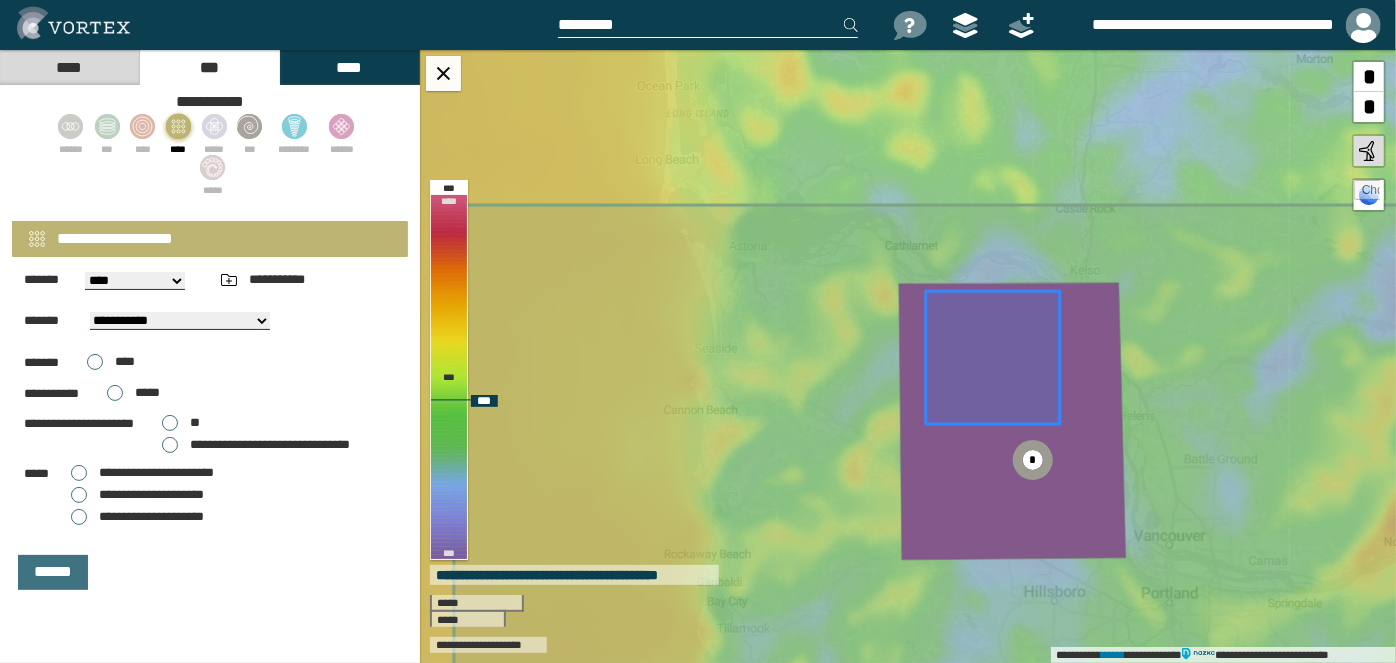 click 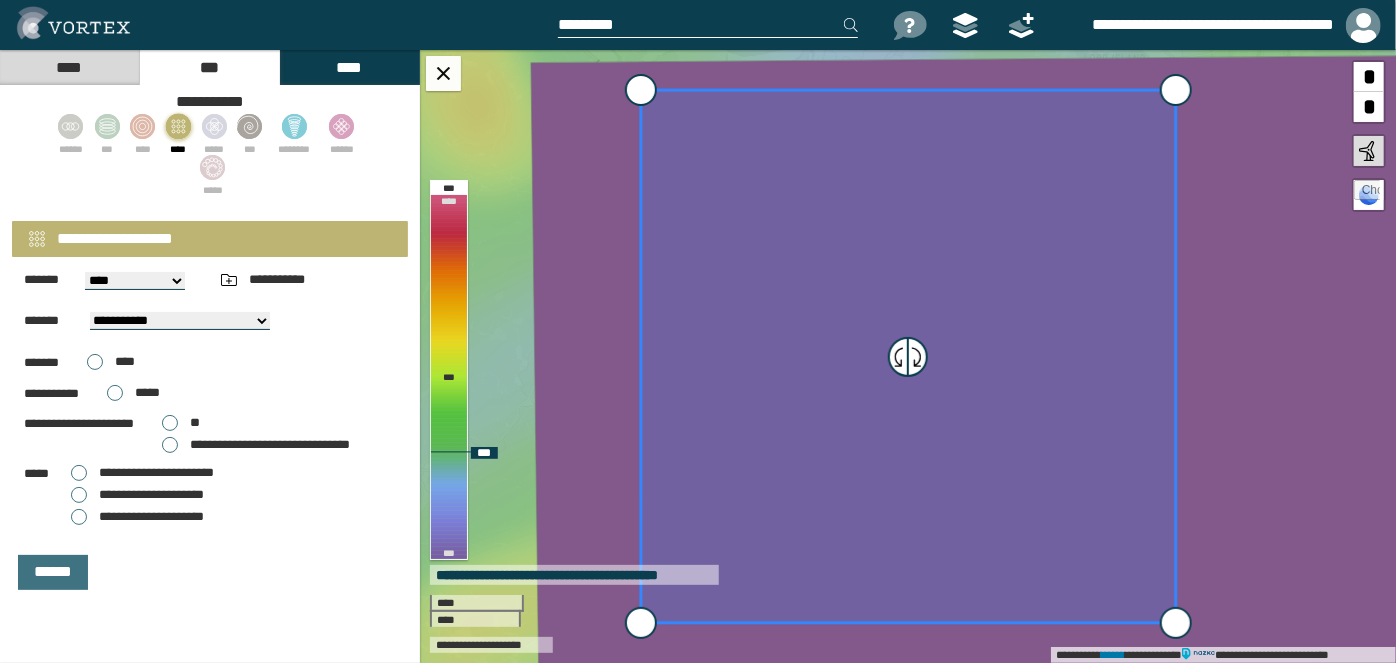click on "*" at bounding box center (1369, 107) 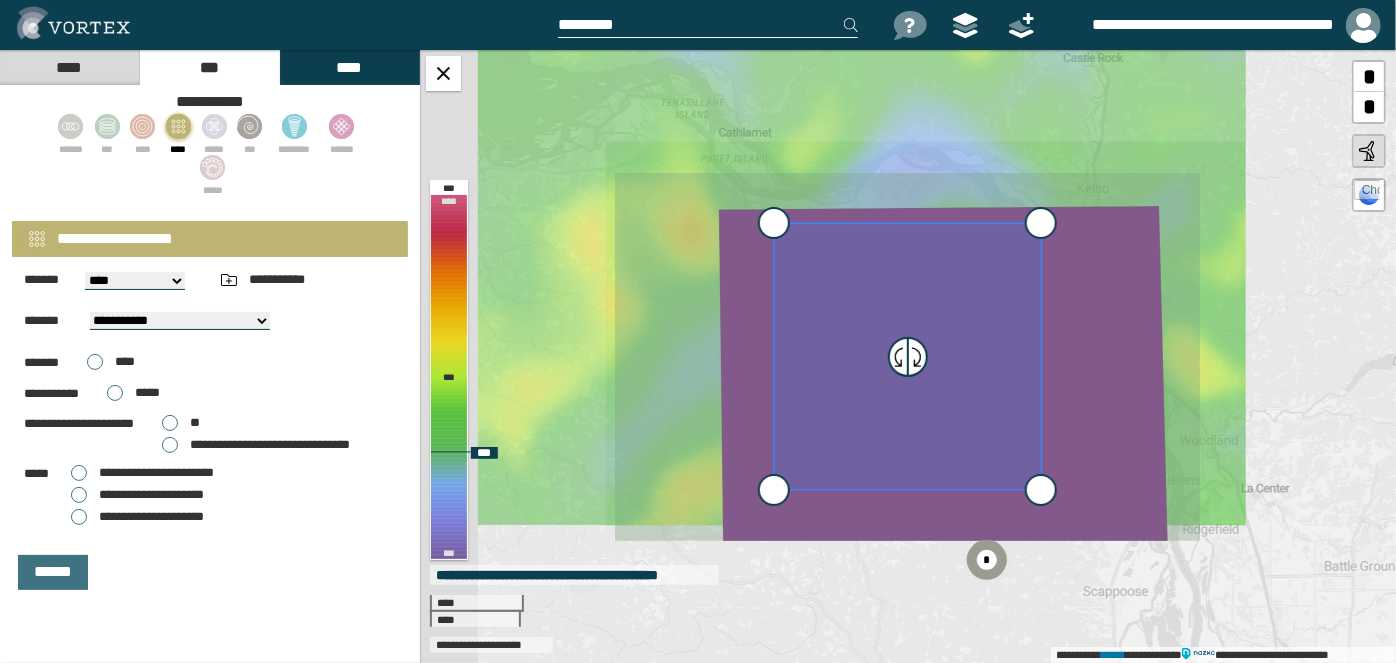 click on "*" at bounding box center [1369, 107] 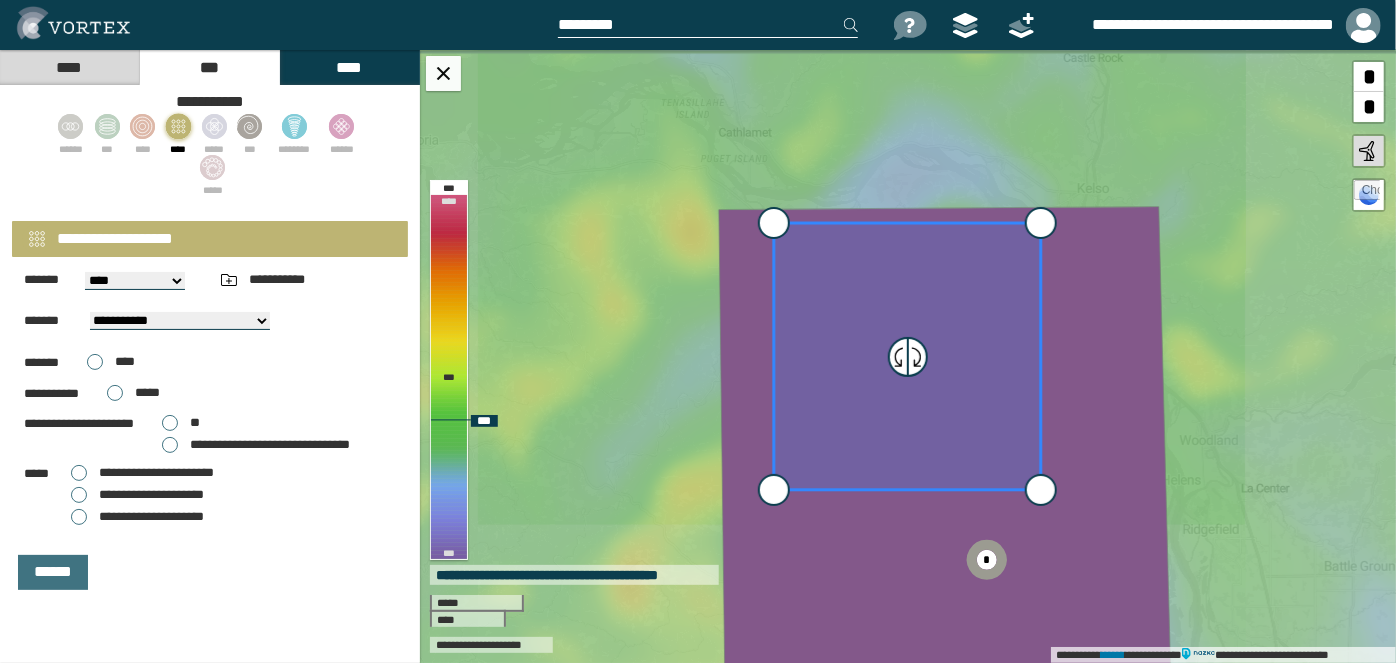 click on "*" at bounding box center (1369, 107) 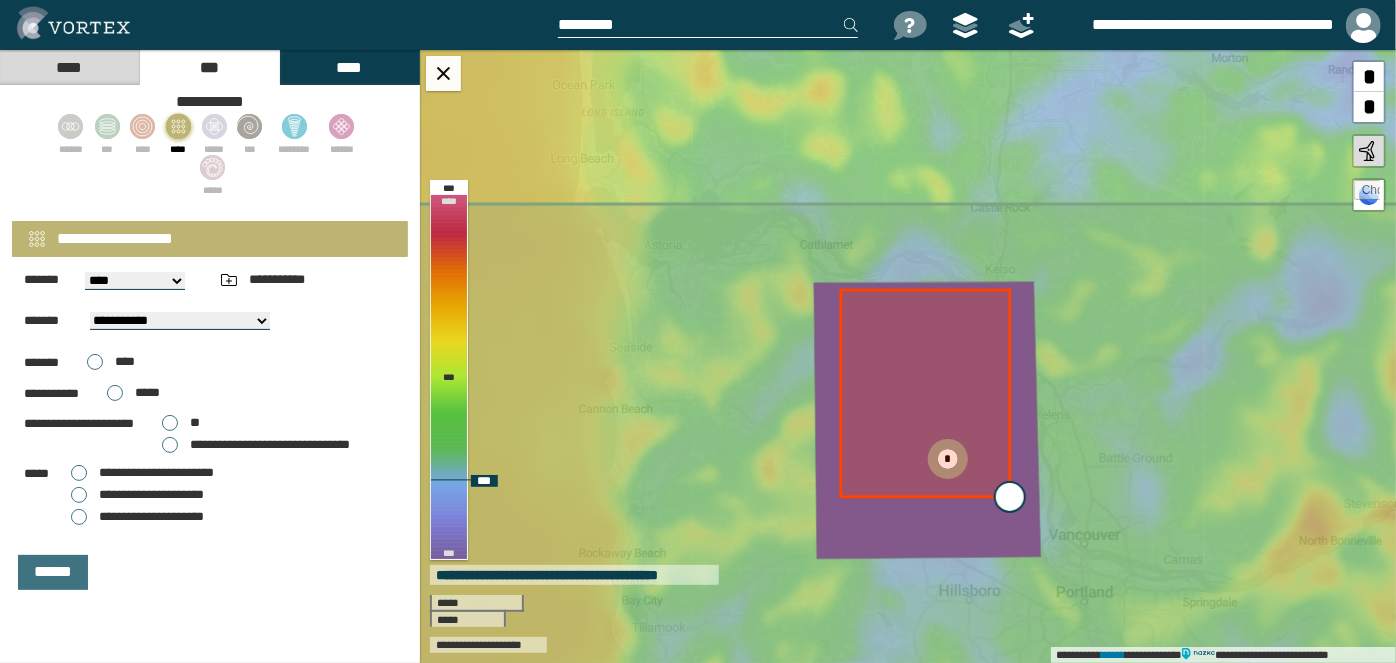 type on "**********" 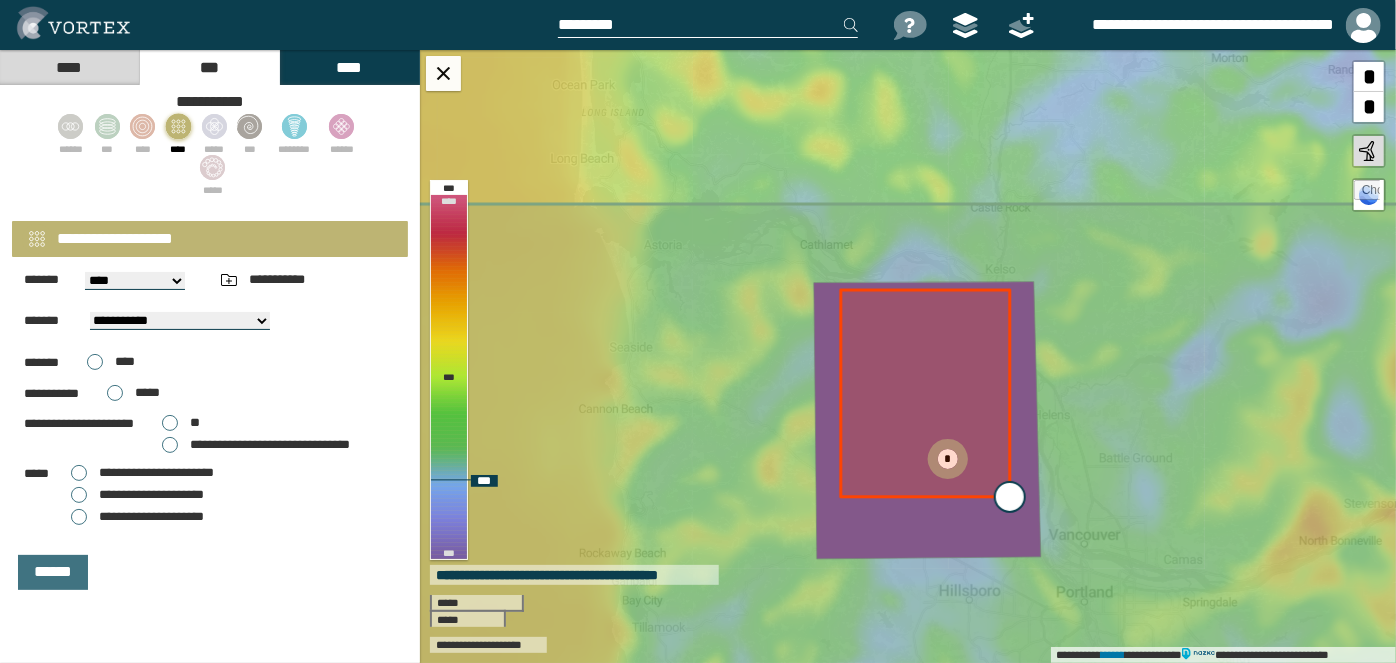 type on "*******" 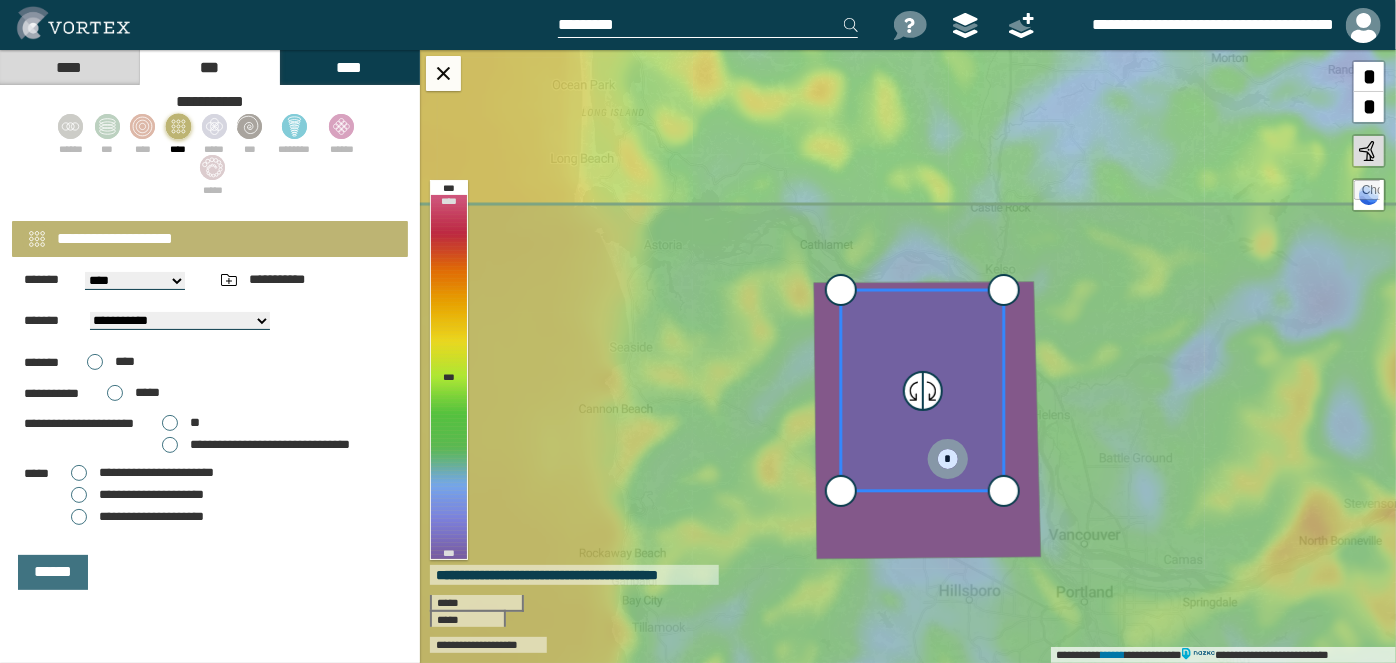 click on "[FIRST] [LAST] [ADDRESS] [CITY], [STATE]" at bounding box center (210, 495) 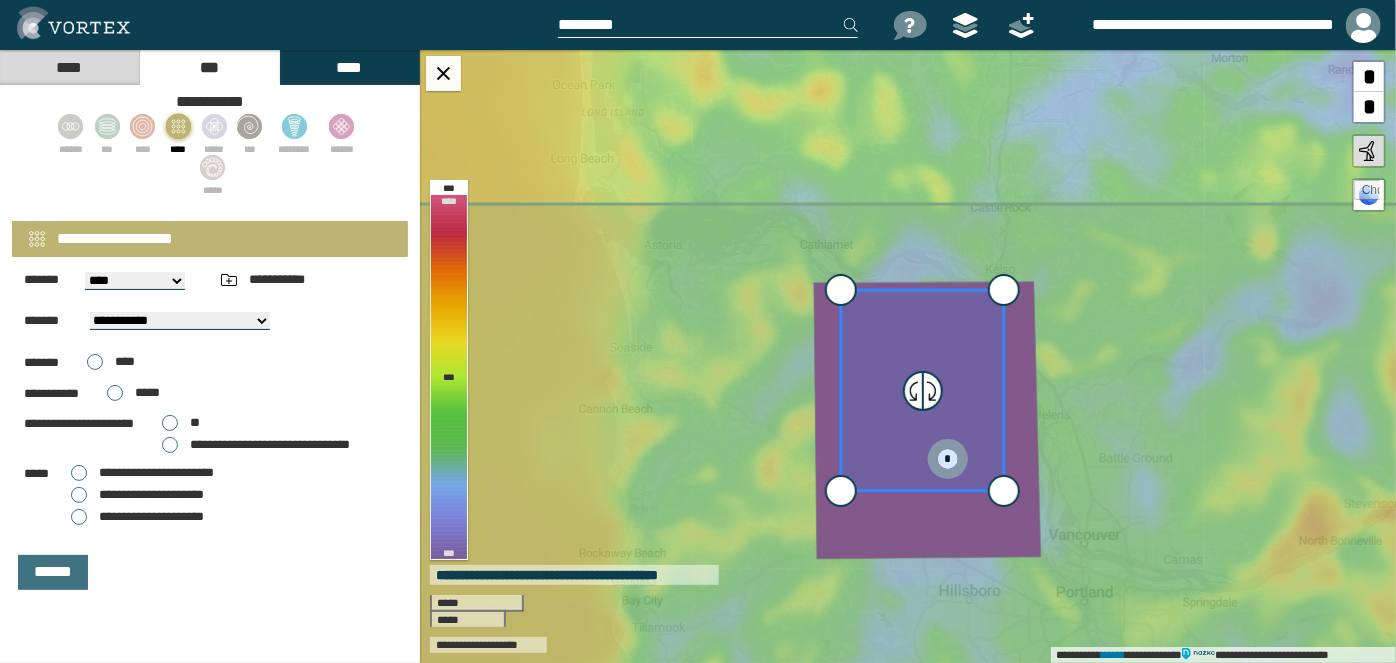 click on "**********" at bounding box center (137, 517) 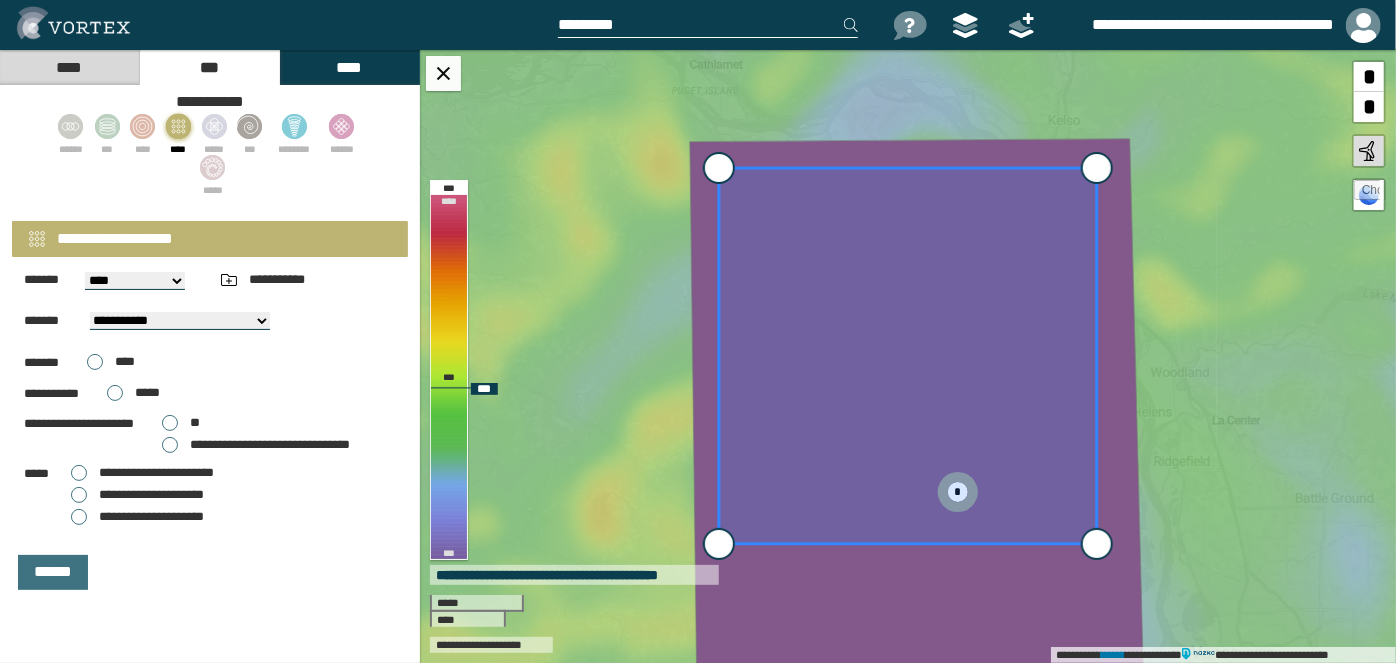 click on "*" at bounding box center [1369, 107] 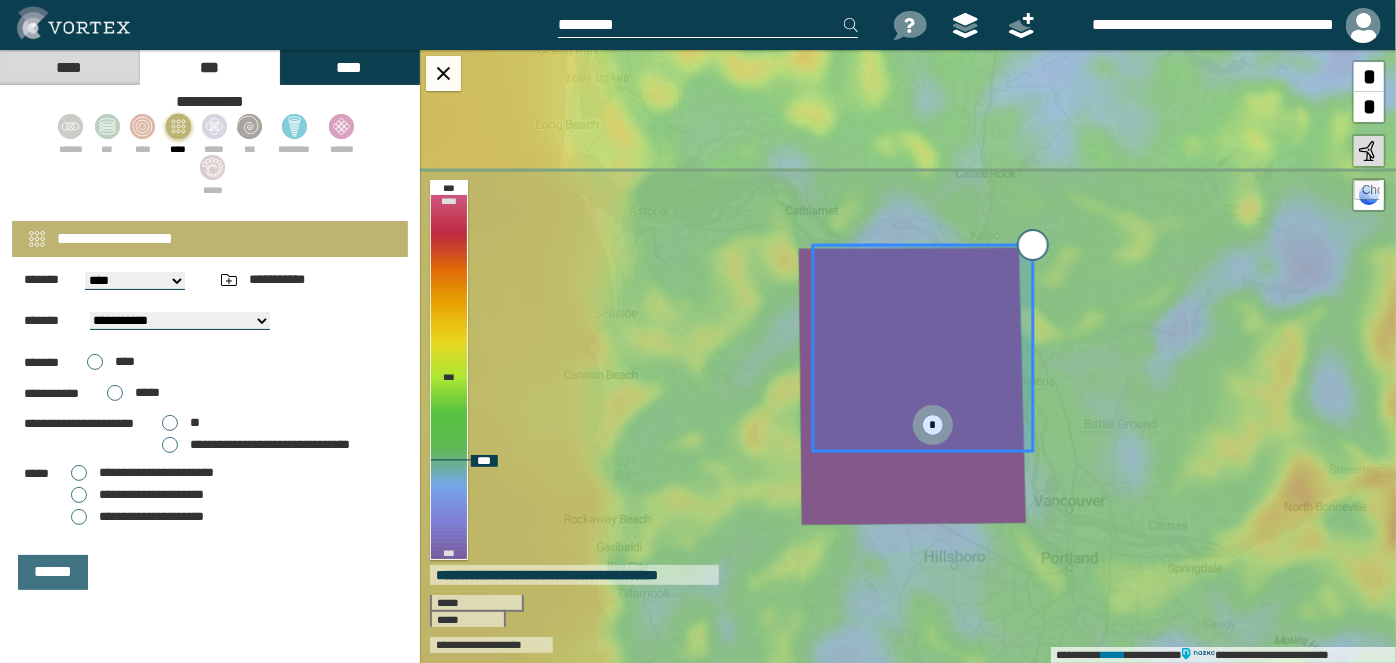 drag, startPoint x: 1008, startPoint y: 258, endPoint x: 1029, endPoint y: 242, distance: 26.400757 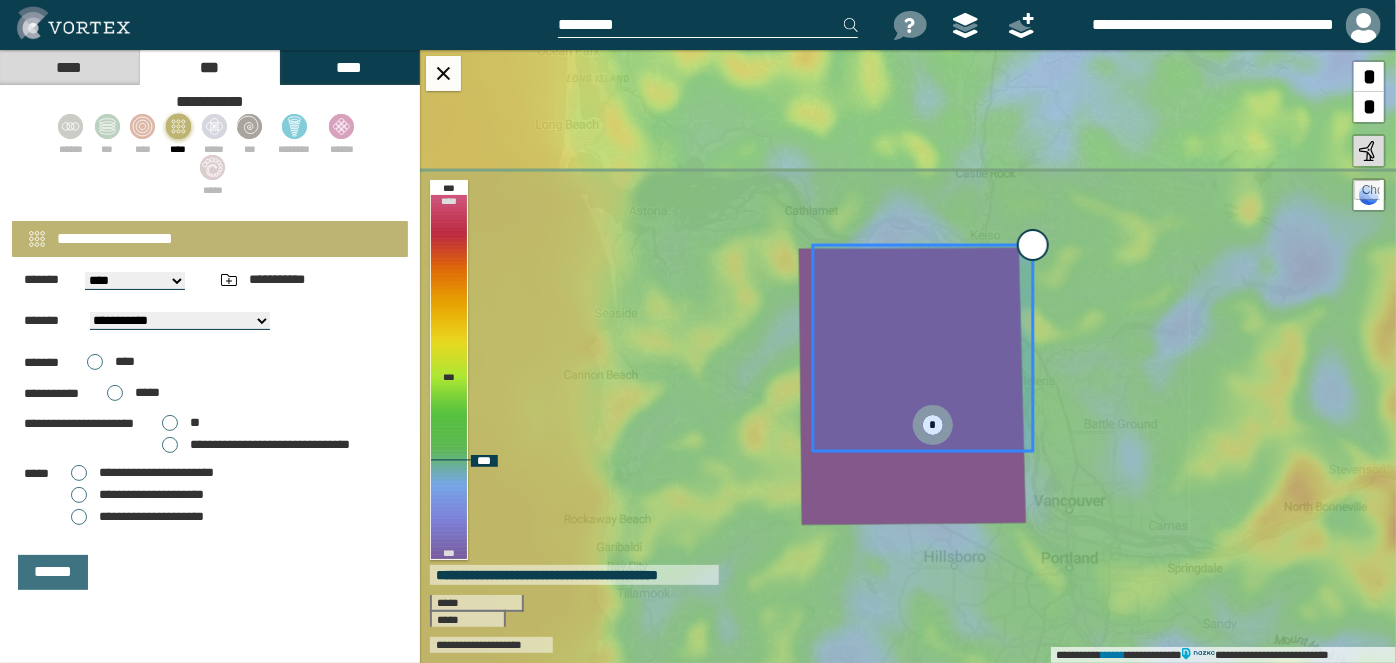 type on "**********" 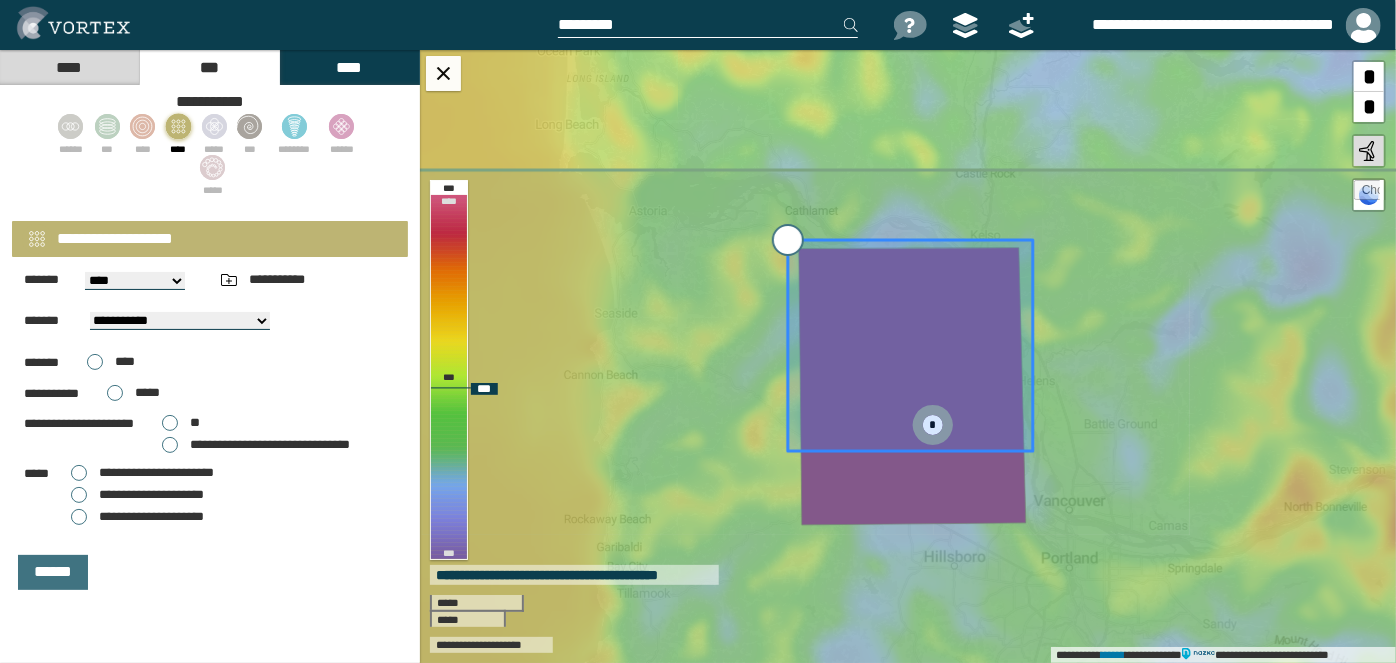 drag, startPoint x: 812, startPoint y: 248, endPoint x: 794, endPoint y: 243, distance: 18.681541 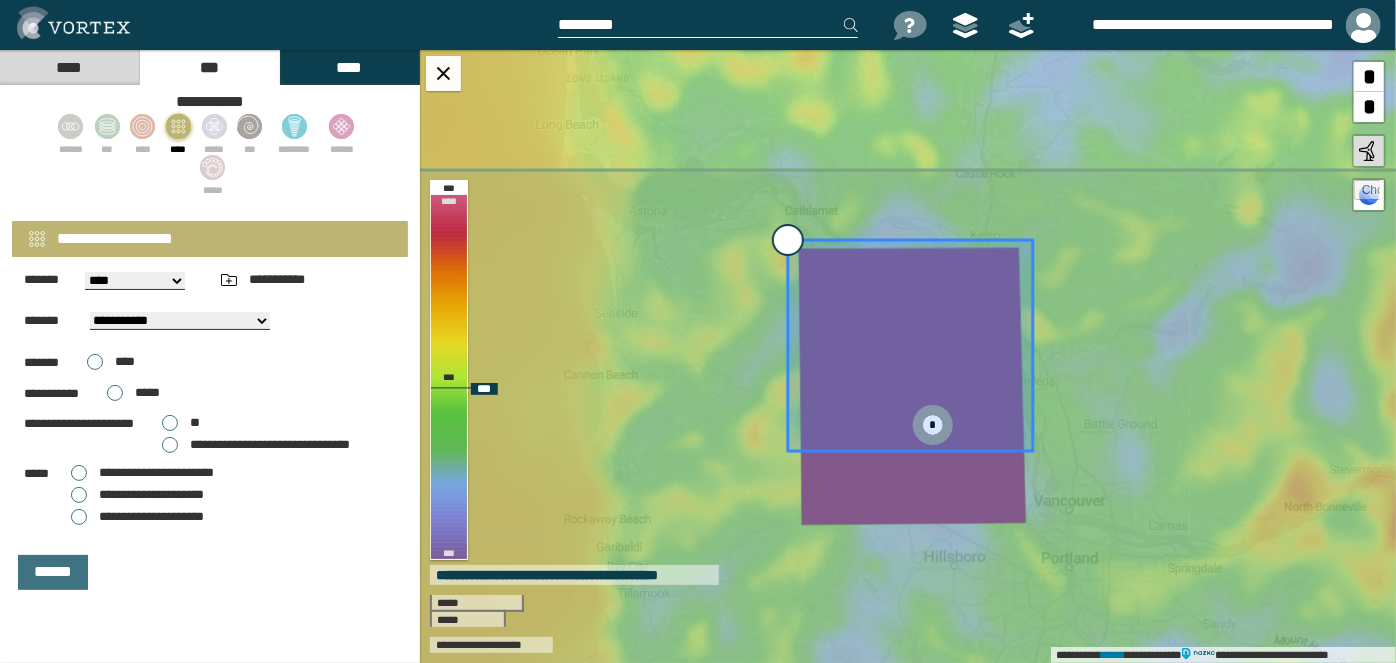 type on "**********" 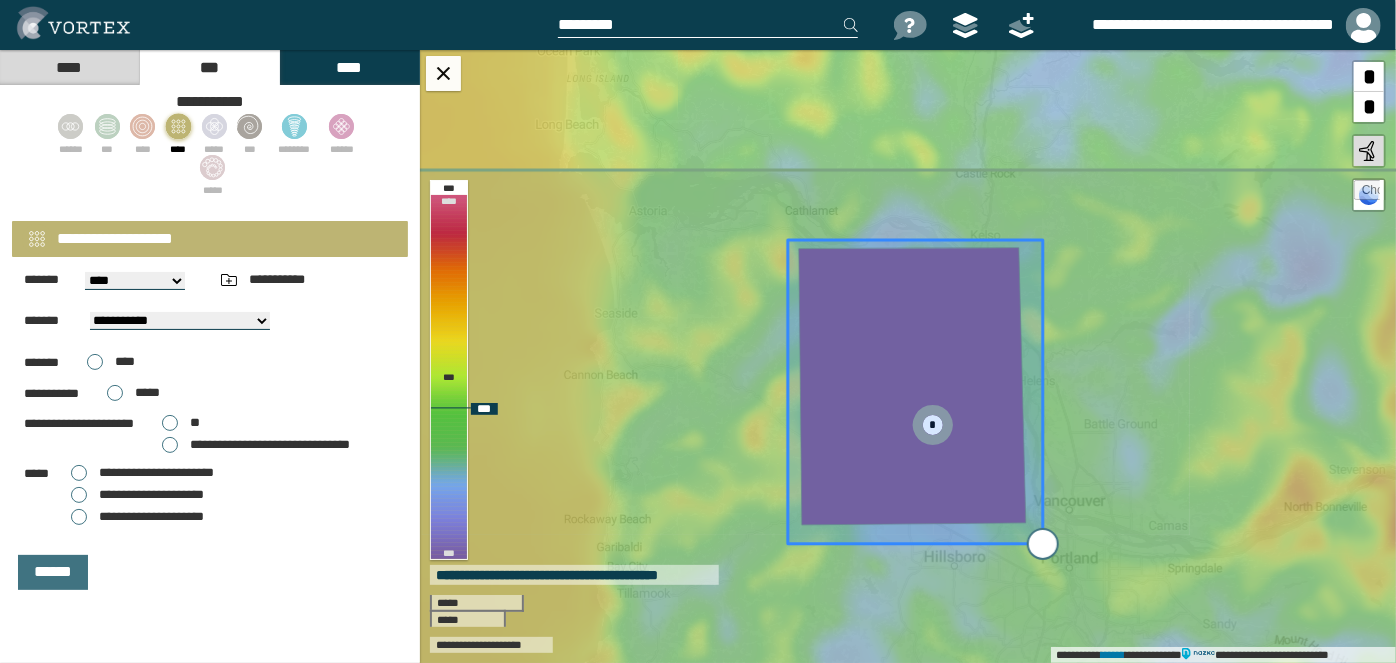 drag, startPoint x: 1027, startPoint y: 486, endPoint x: 1038, endPoint y: 544, distance: 59.03389 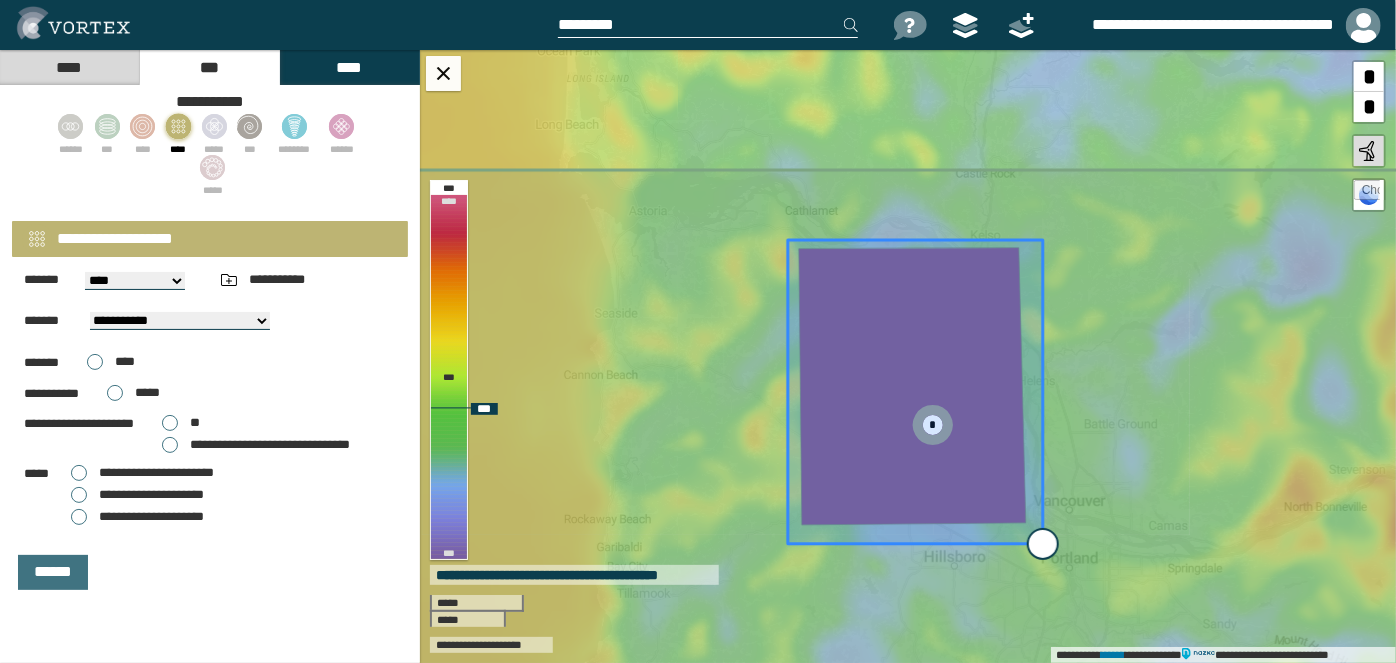 type on "**********" 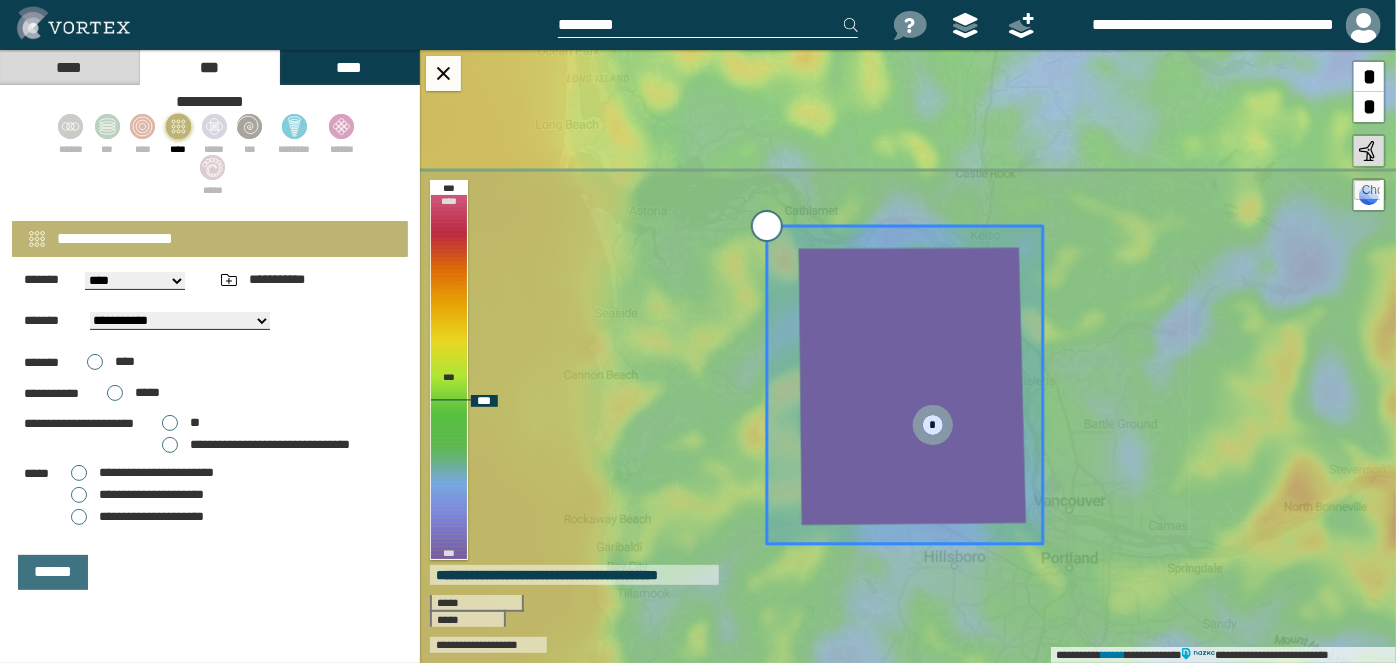 drag, startPoint x: 791, startPoint y: 240, endPoint x: 765, endPoint y: 224, distance: 30.528675 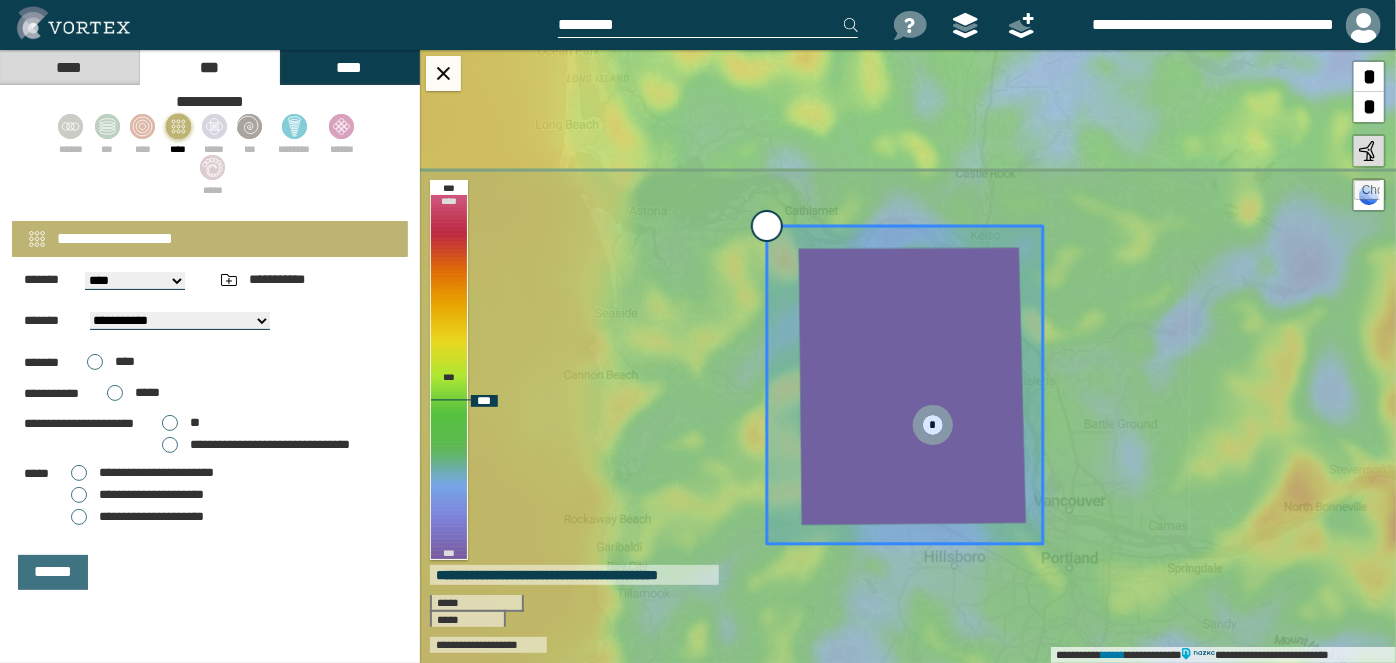 type on "**********" 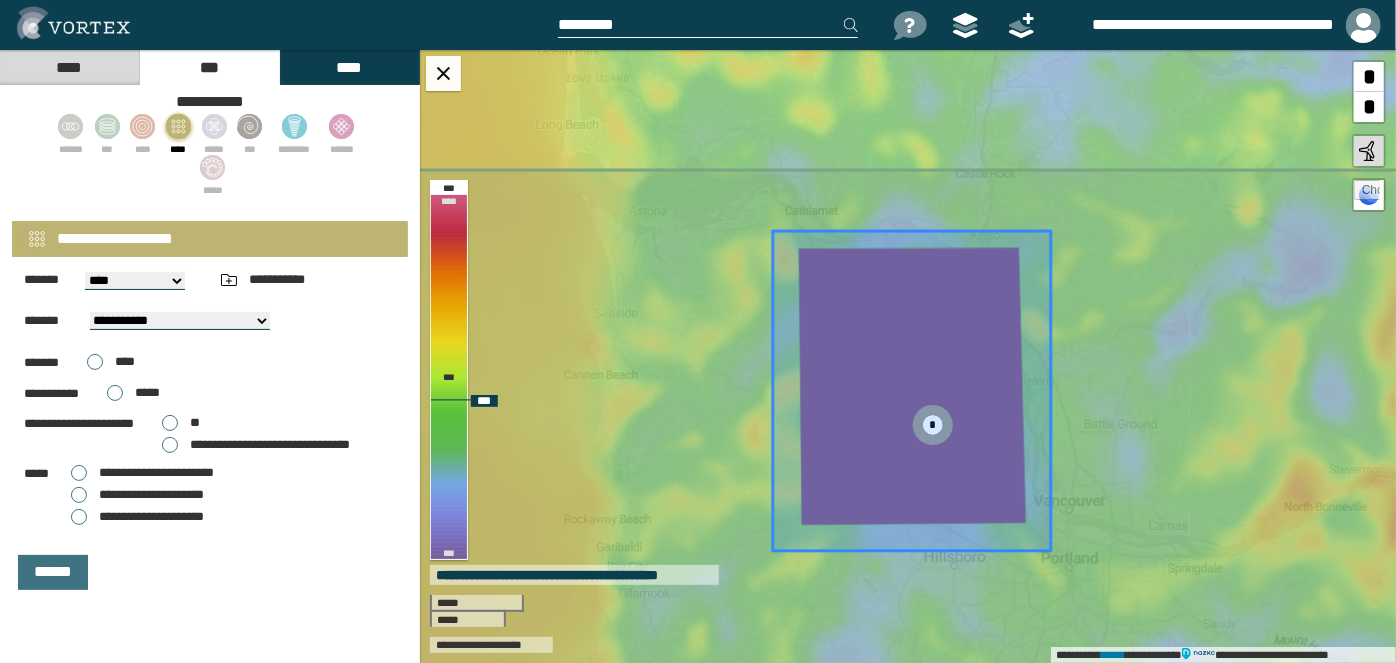 drag, startPoint x: 944, startPoint y: 358, endPoint x: 952, endPoint y: 365, distance: 10.630146 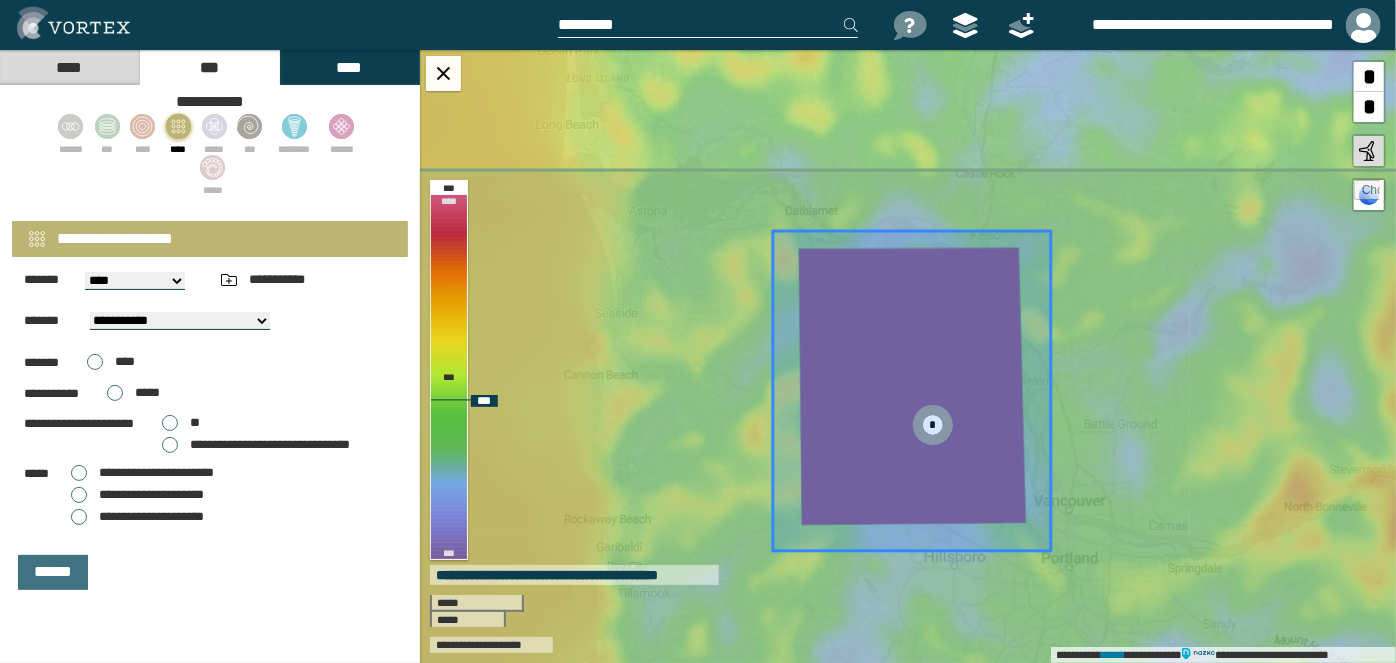 click 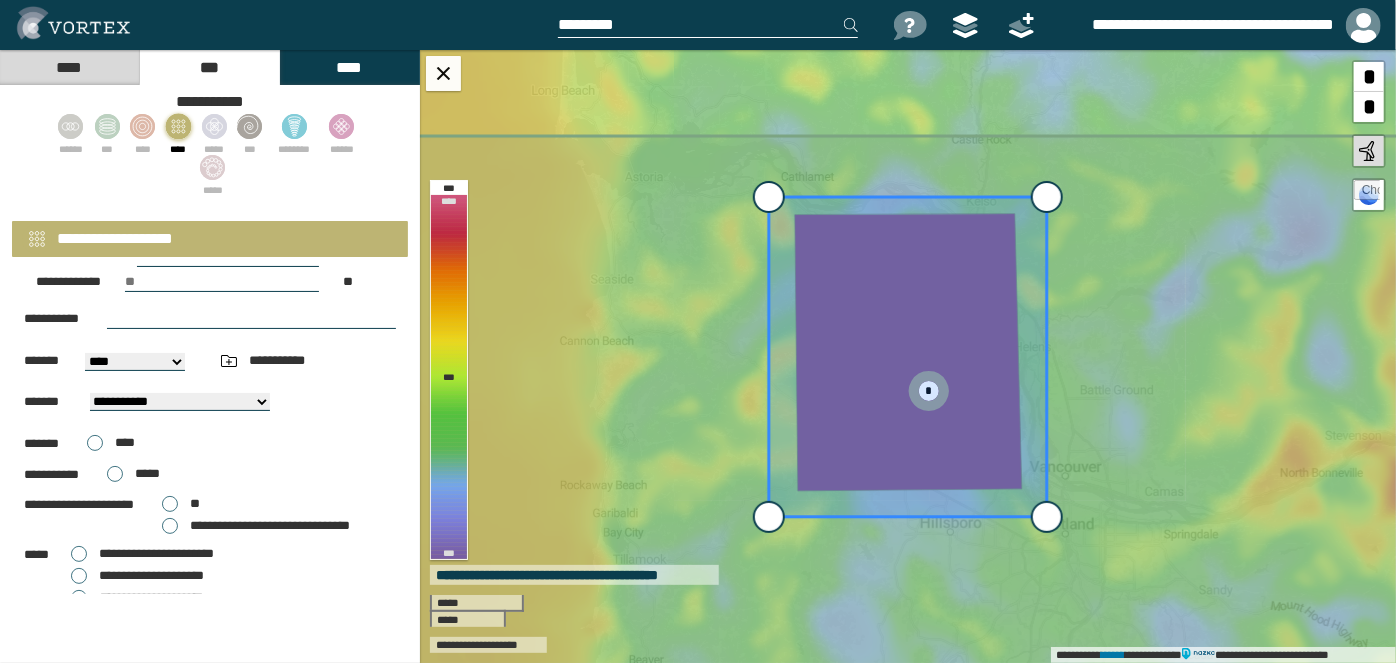scroll, scrollTop: 170, scrollLeft: 0, axis: vertical 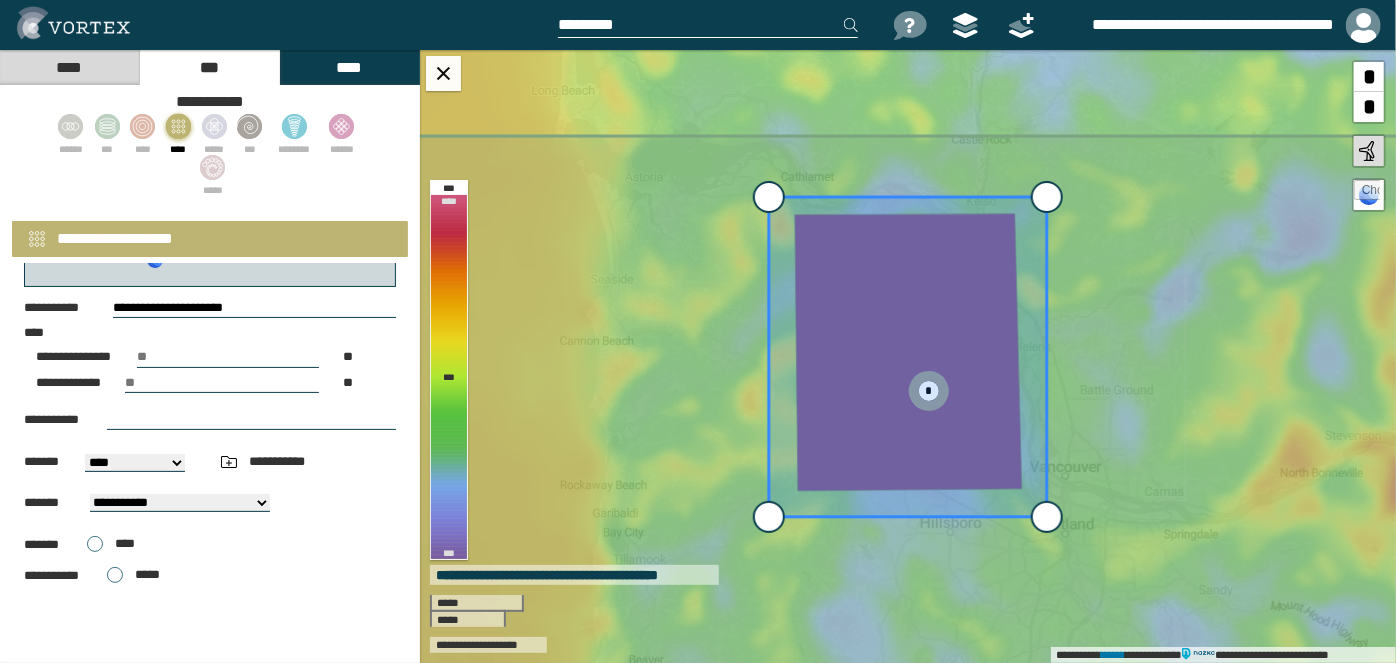 click at bounding box center (251, 420) 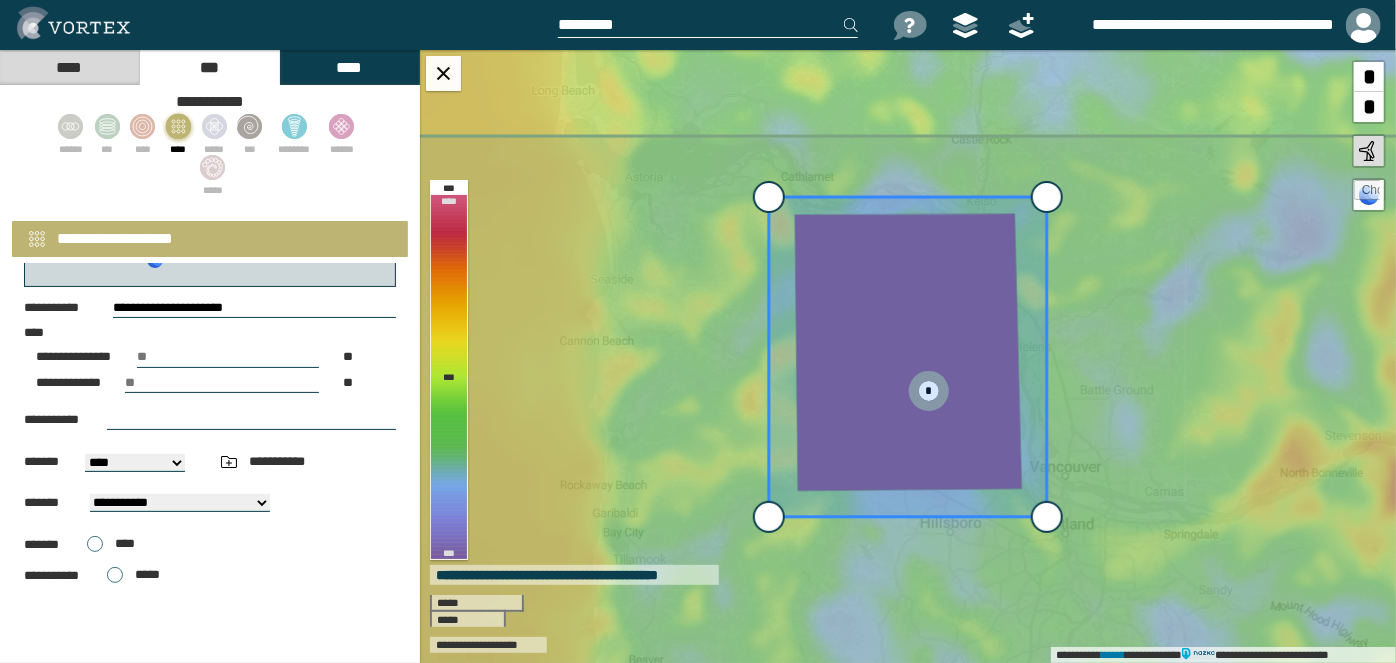 paste on "**********" 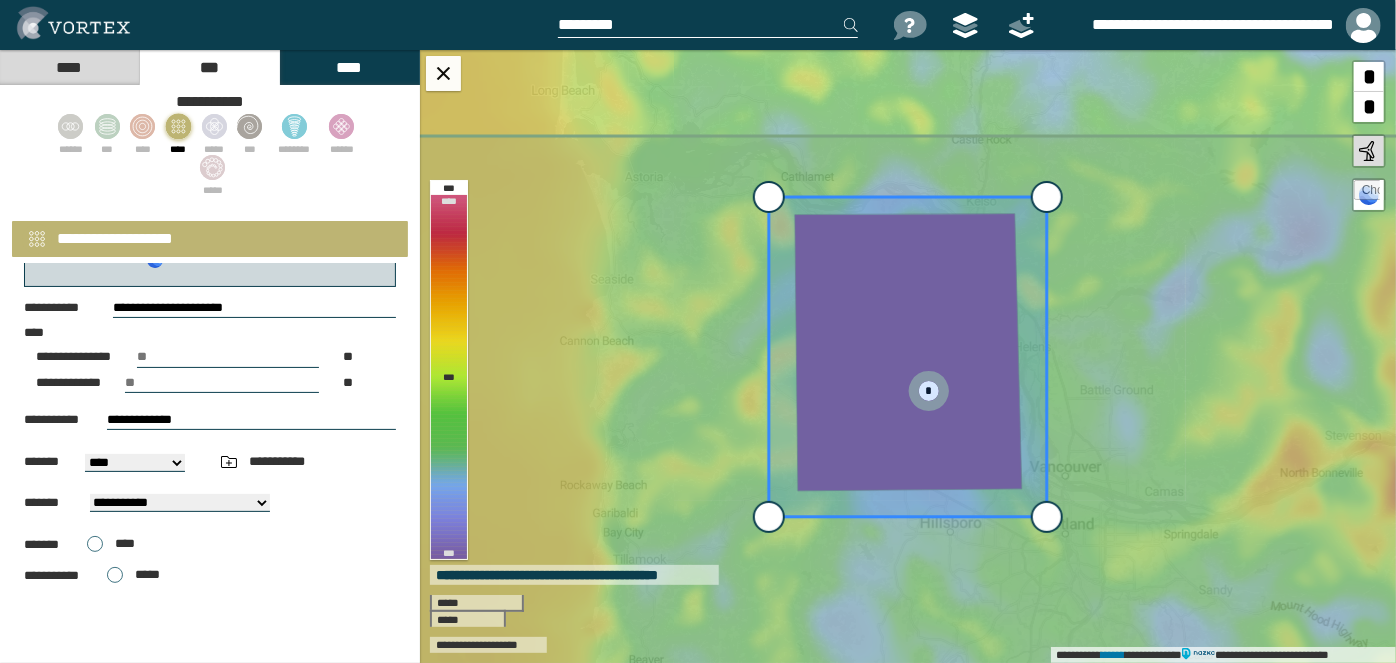 type on "**********" 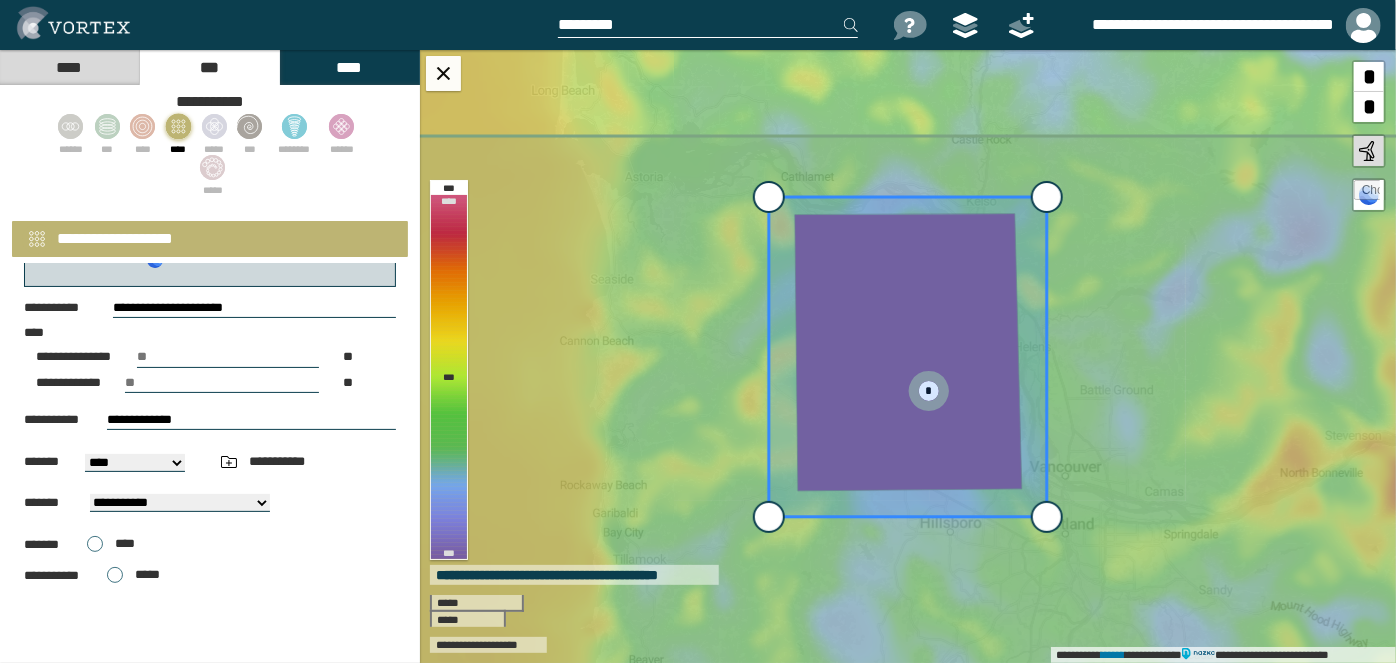 select on "***" 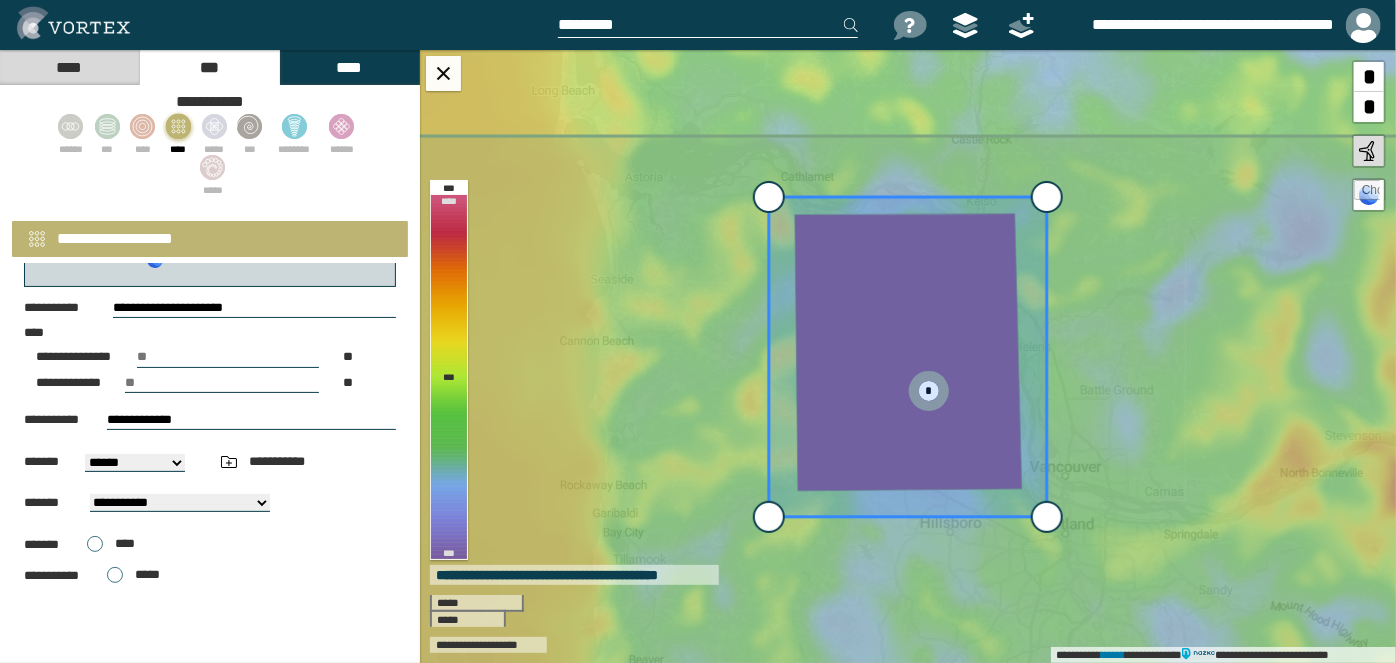click on "**********" at bounding box center [135, 463] 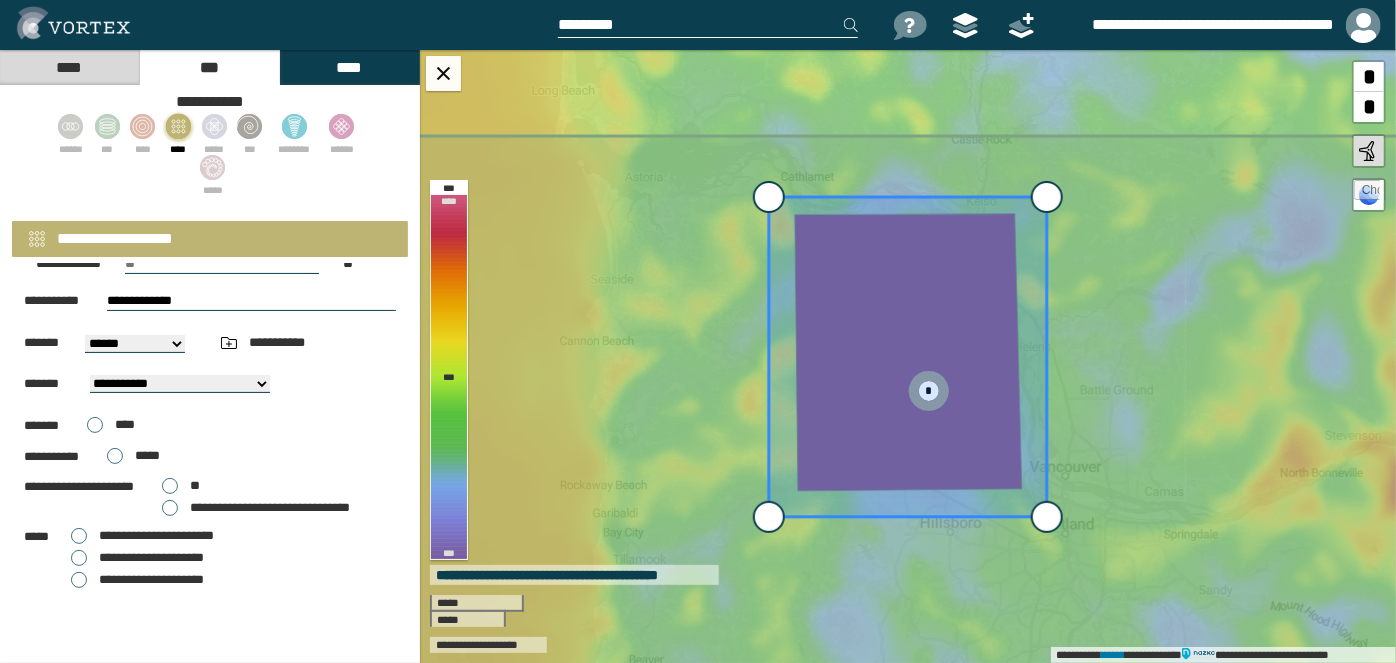 scroll, scrollTop: 261, scrollLeft: 0, axis: vertical 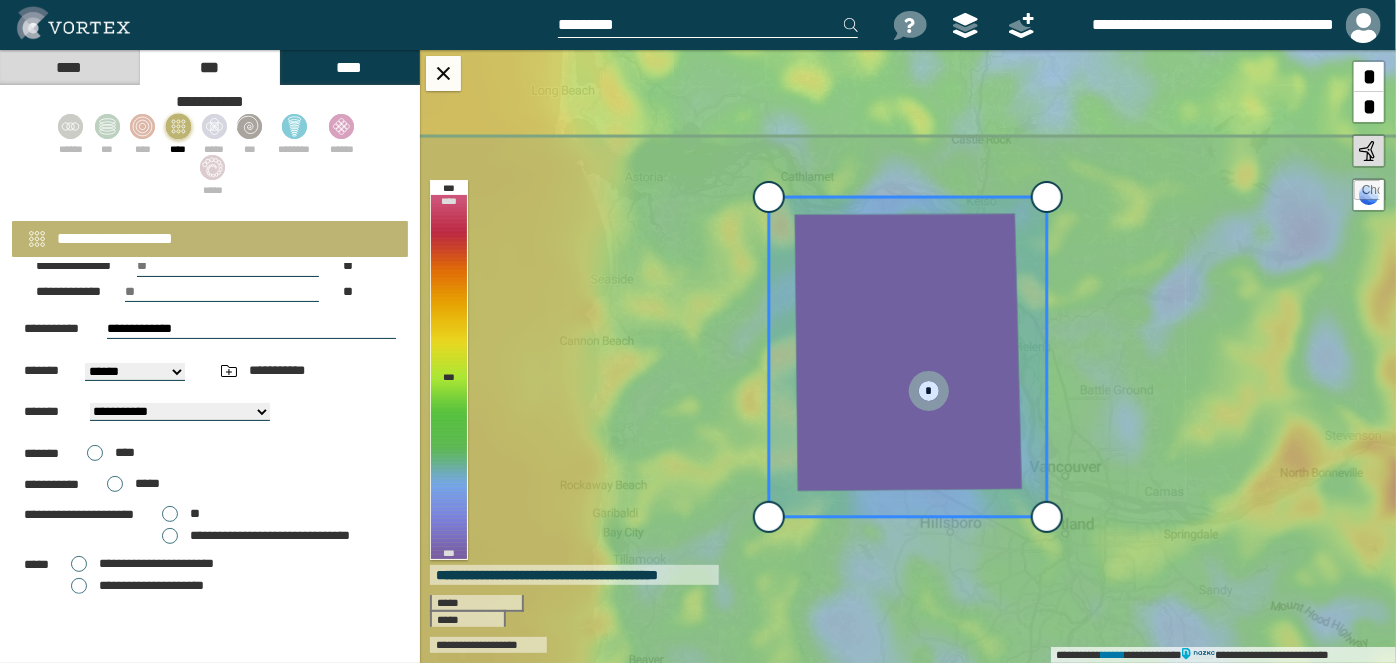 click on "**" at bounding box center (181, 514) 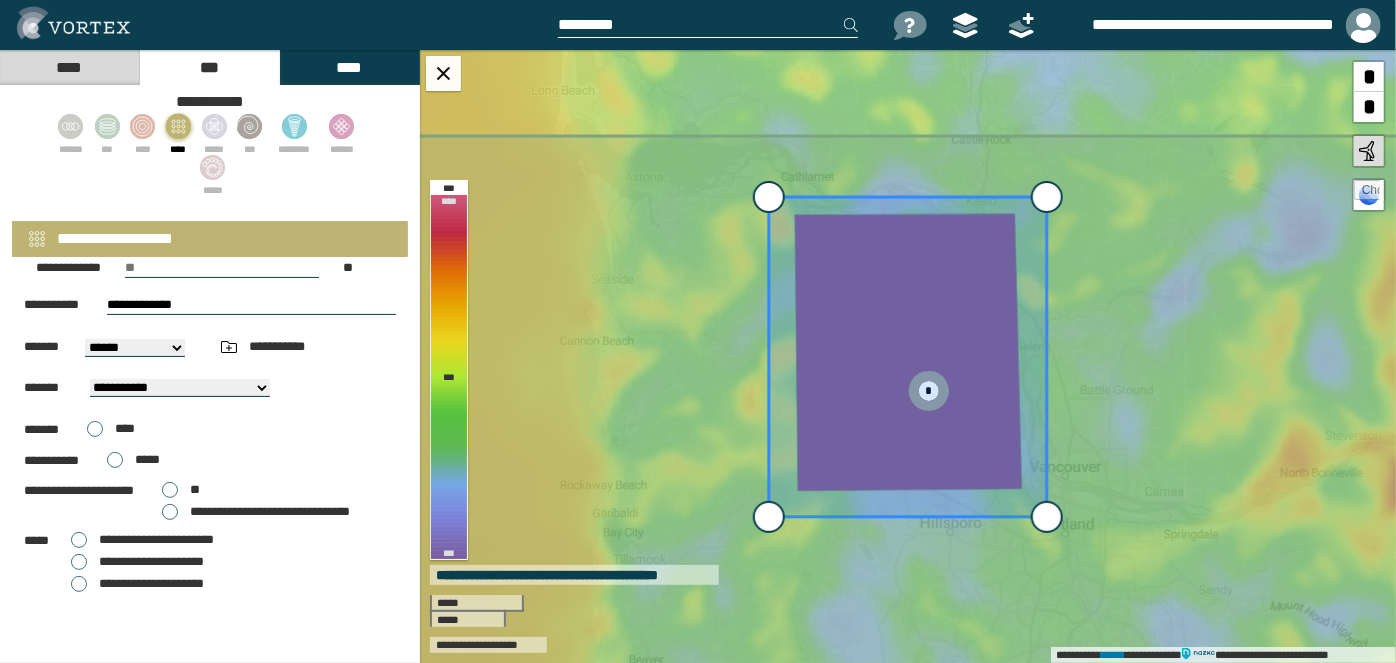scroll, scrollTop: 352, scrollLeft: 0, axis: vertical 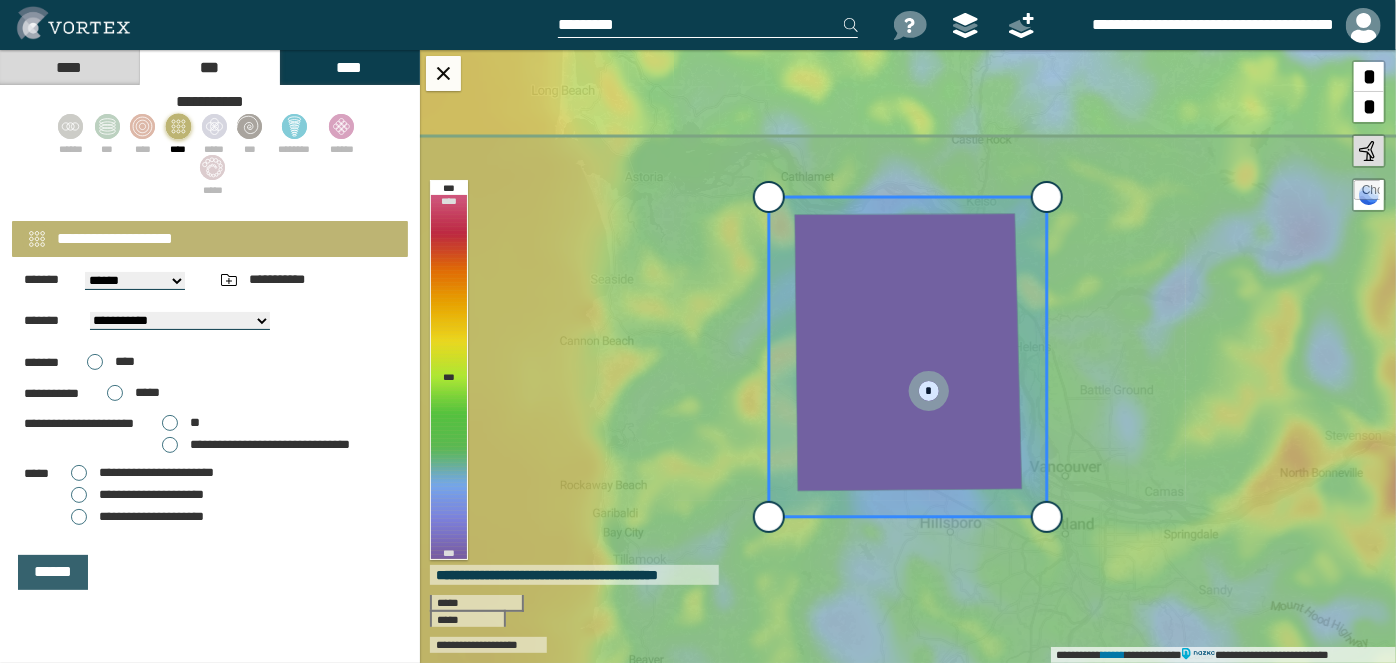 click on "******" at bounding box center [53, 572] 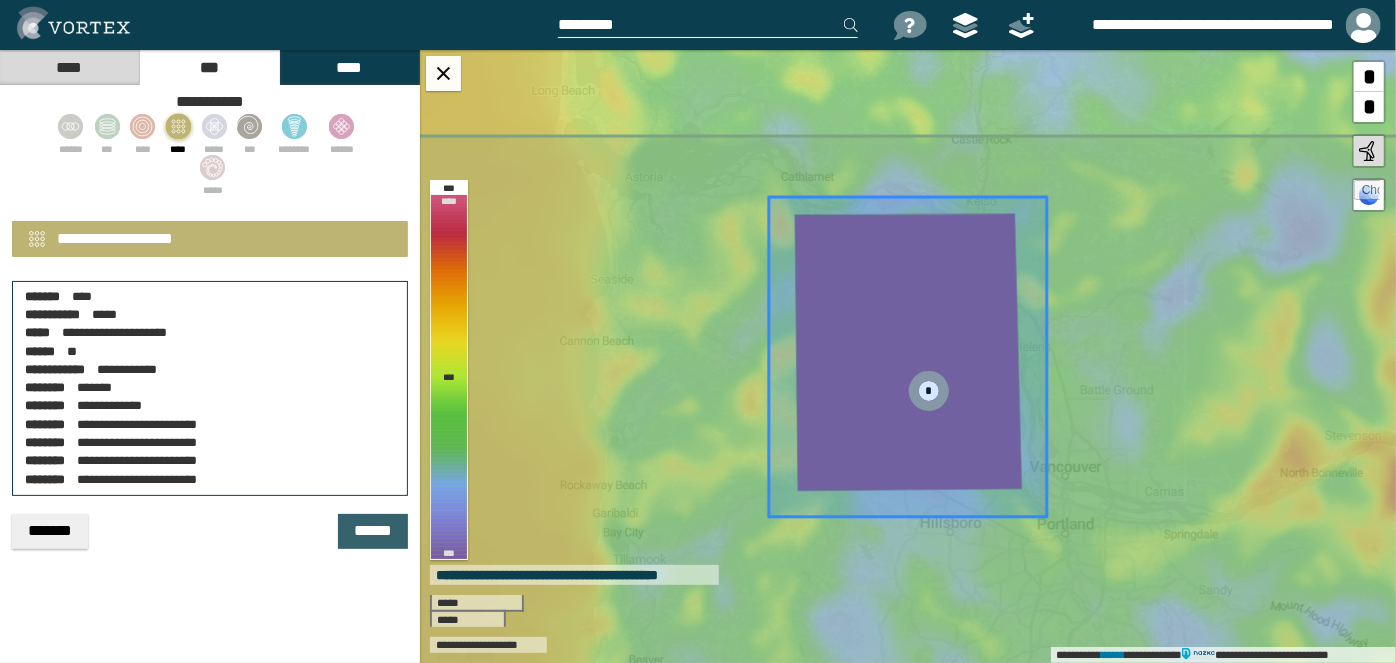 click on "******" at bounding box center (373, 531) 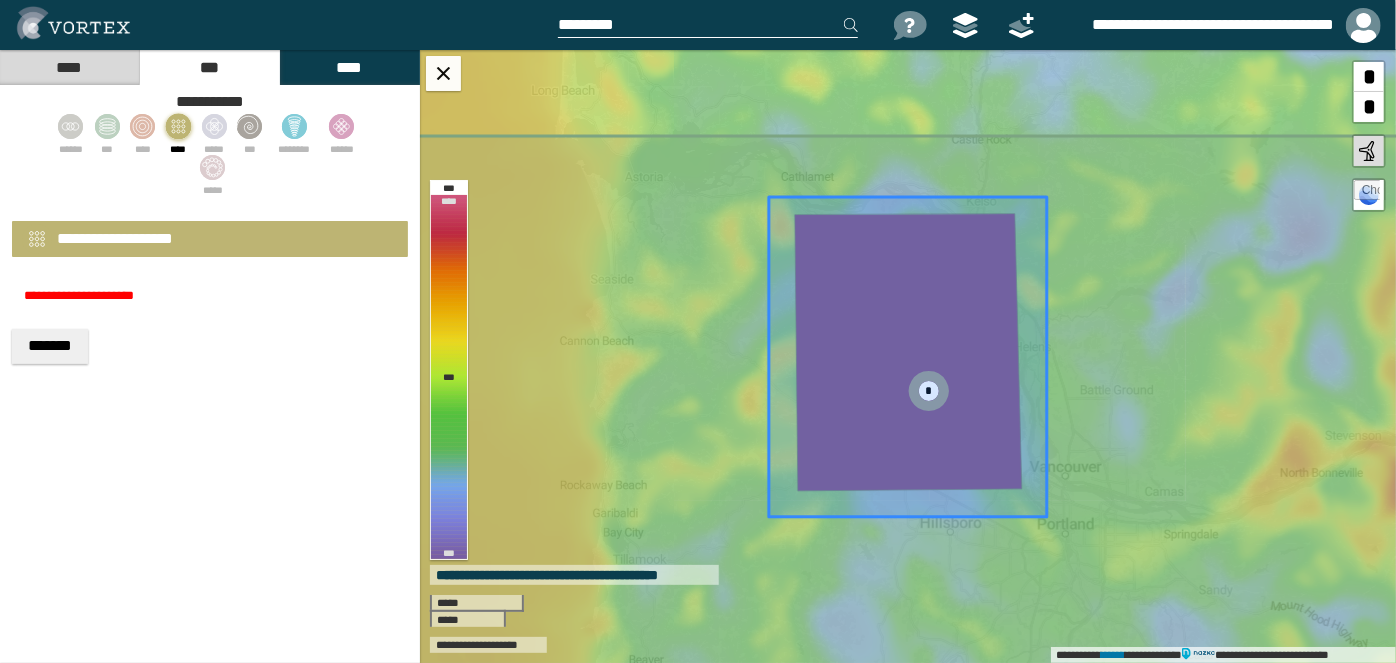 click on "*******" at bounding box center (50, 346) 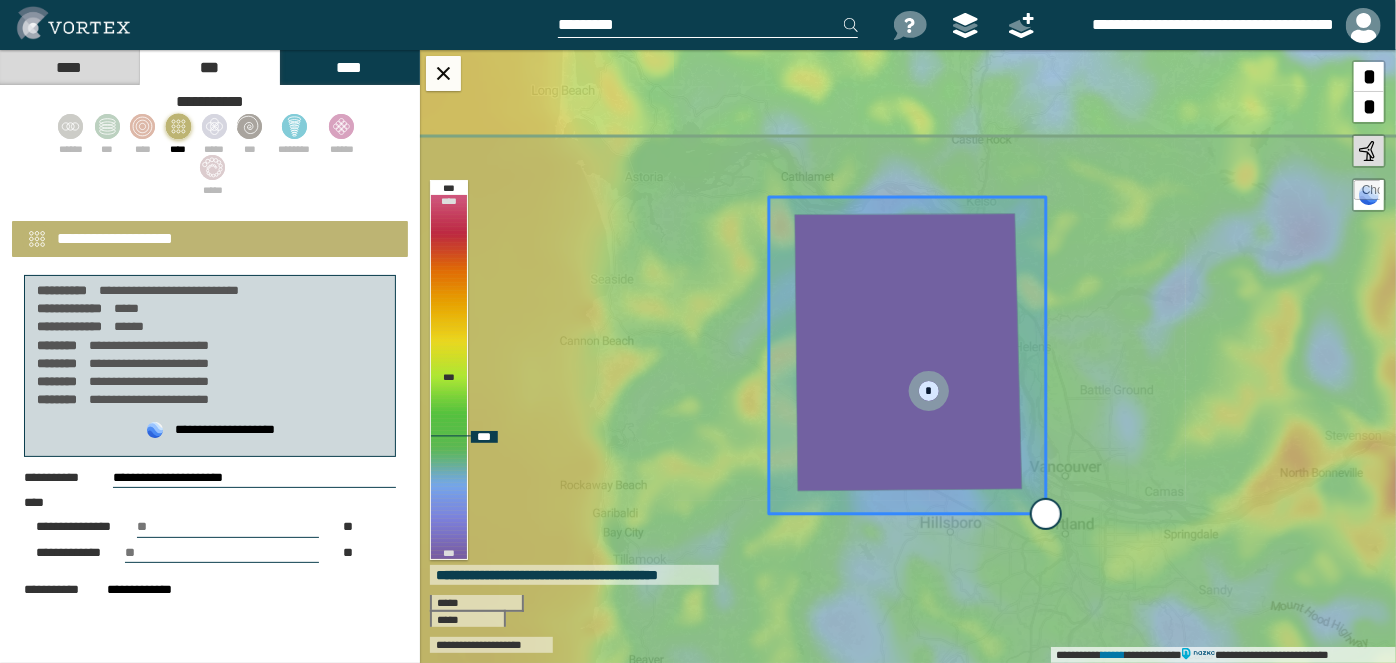 type on "**********" 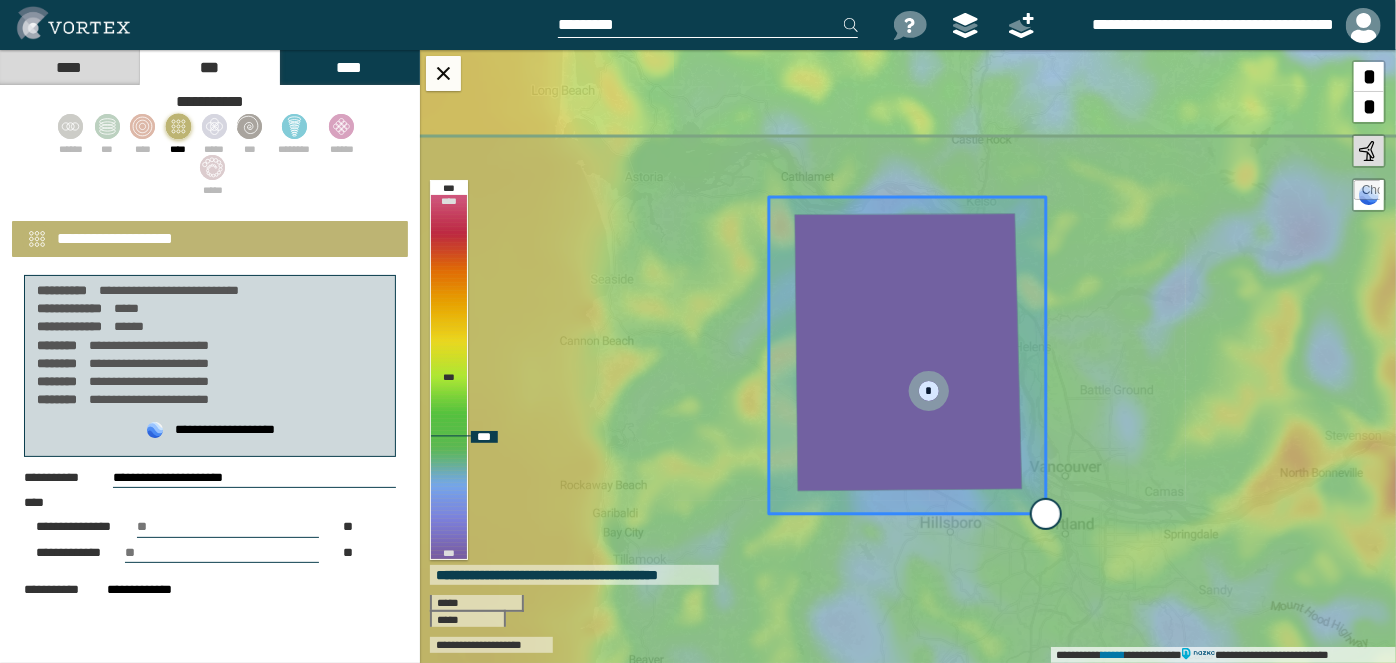 type on "*******" 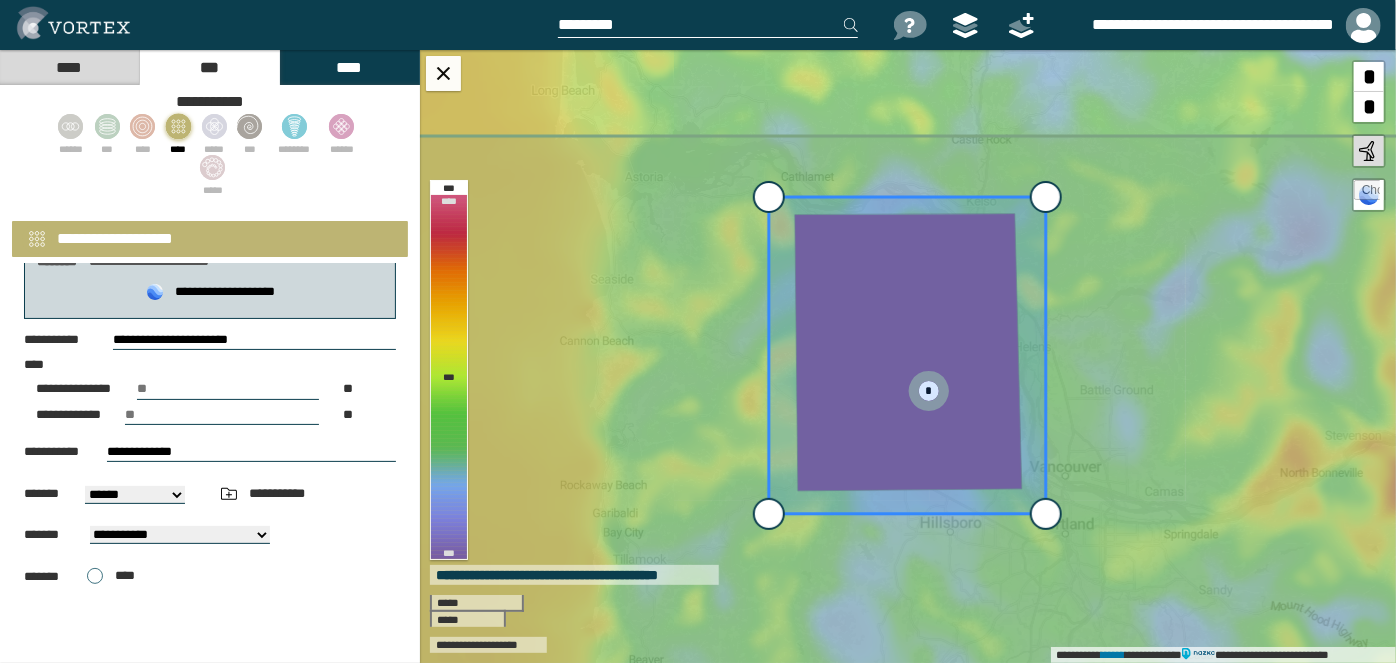 scroll, scrollTop: 352, scrollLeft: 0, axis: vertical 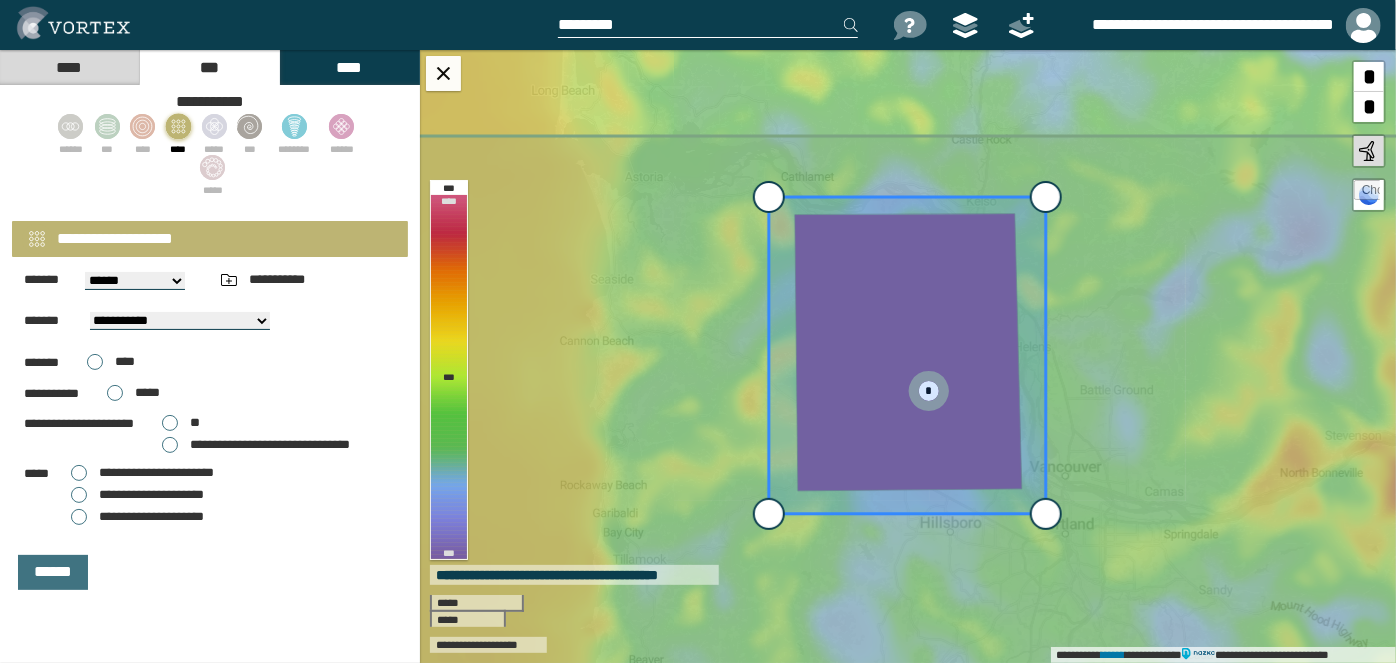 click on "******" at bounding box center [210, 572] 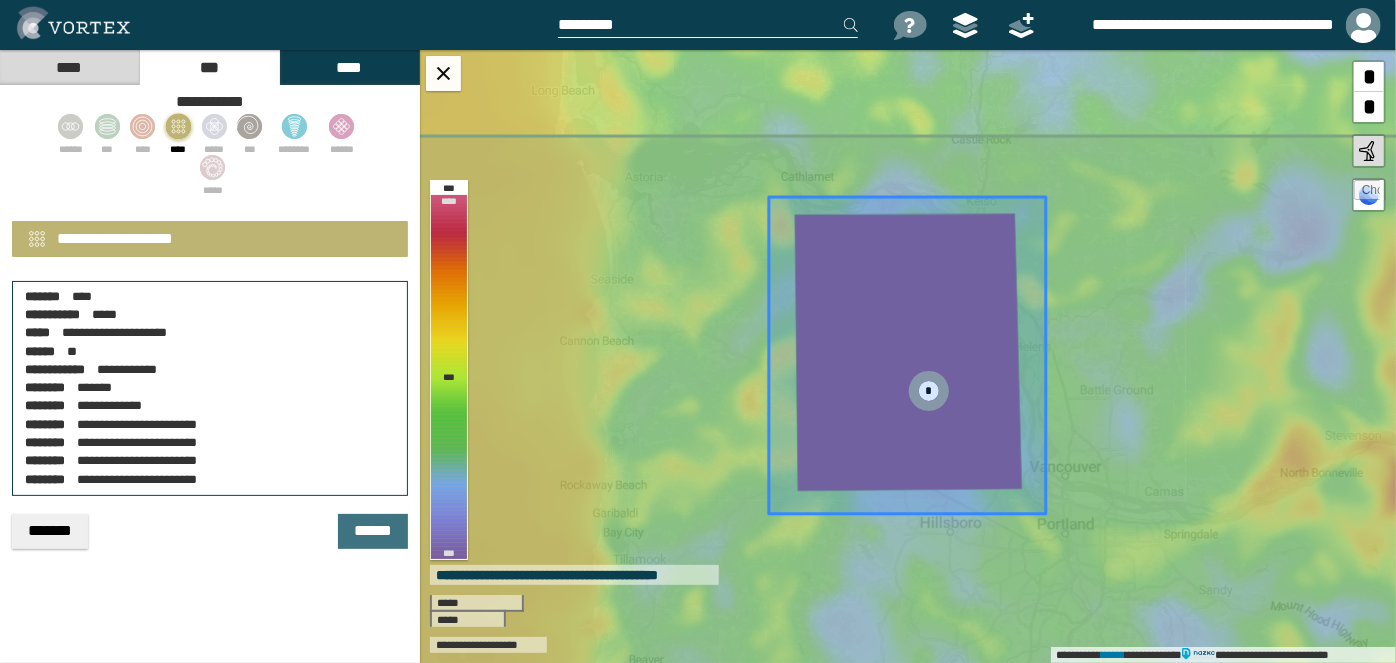 scroll, scrollTop: 0, scrollLeft: 0, axis: both 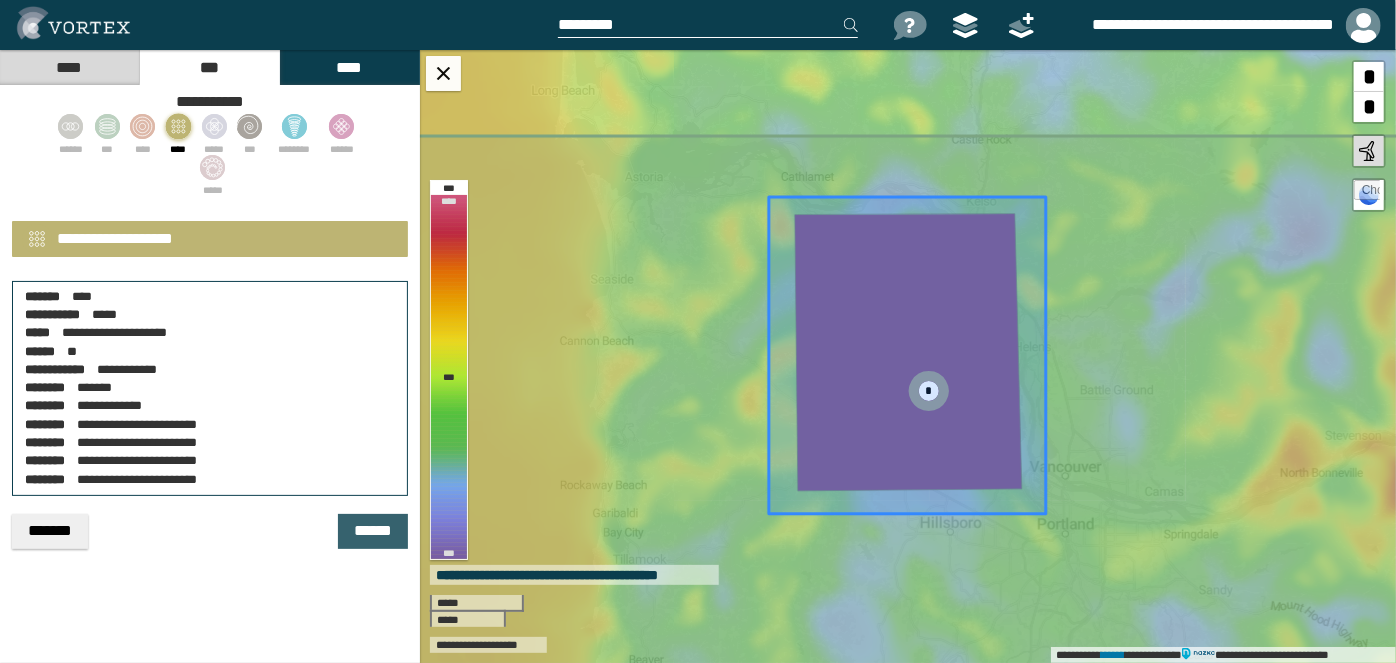 click on "******" at bounding box center (373, 531) 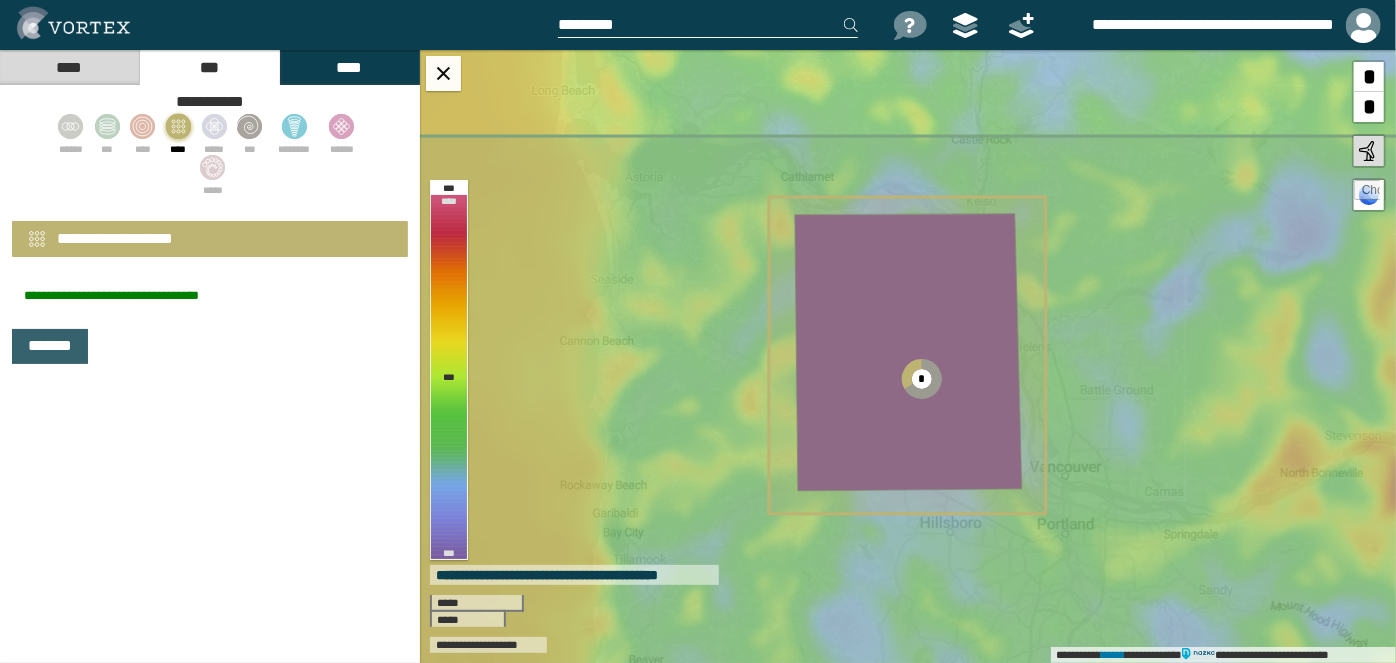 click on "*******" at bounding box center (50, 346) 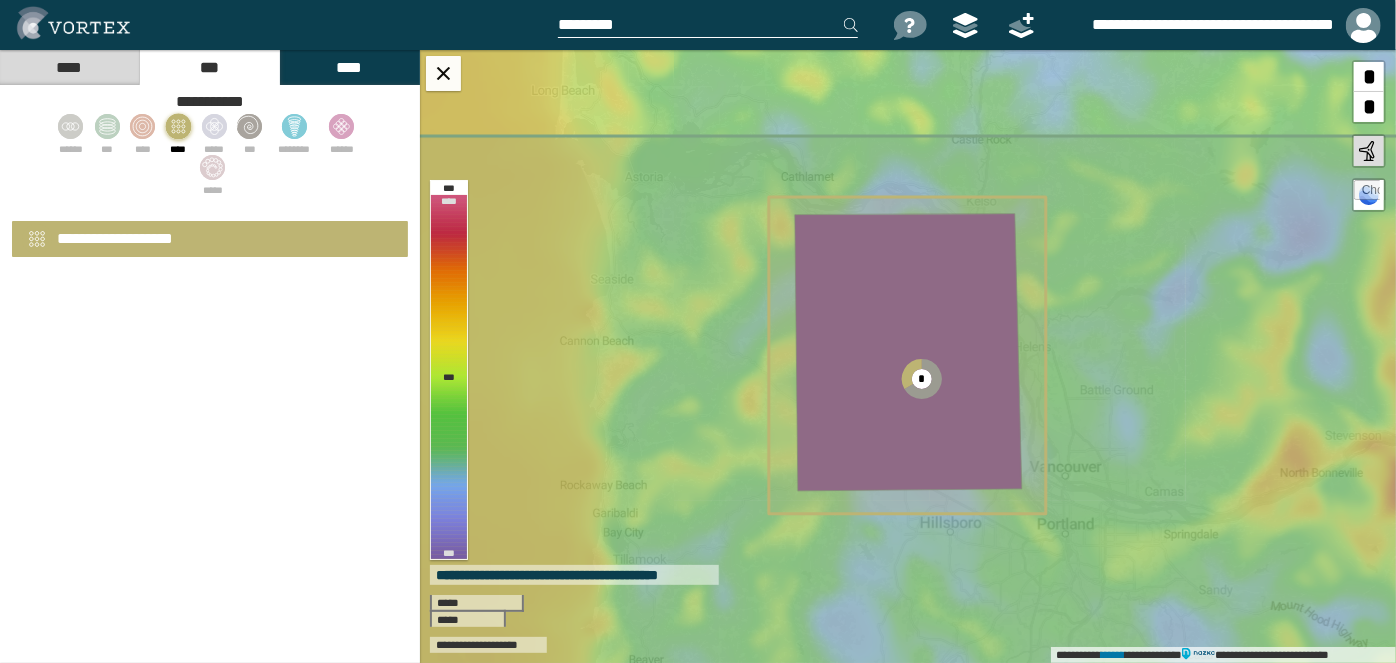 select on "*" 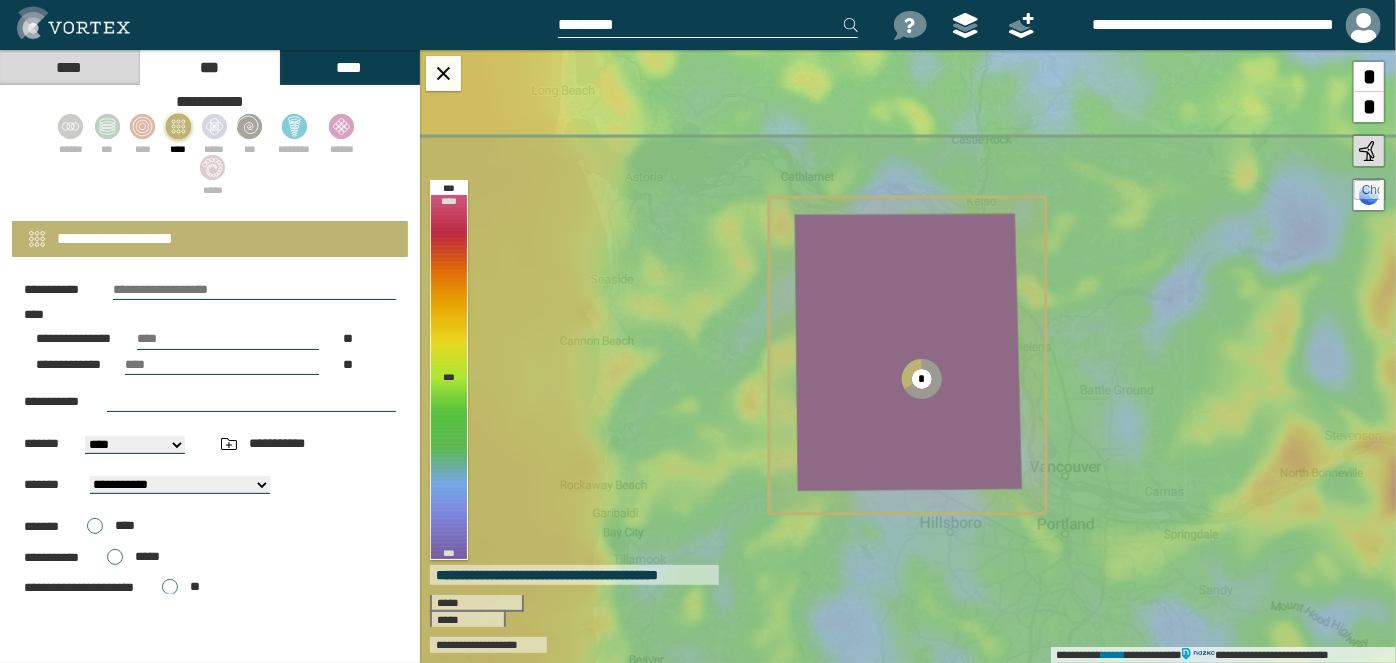 click on "****" at bounding box center [69, 67] 